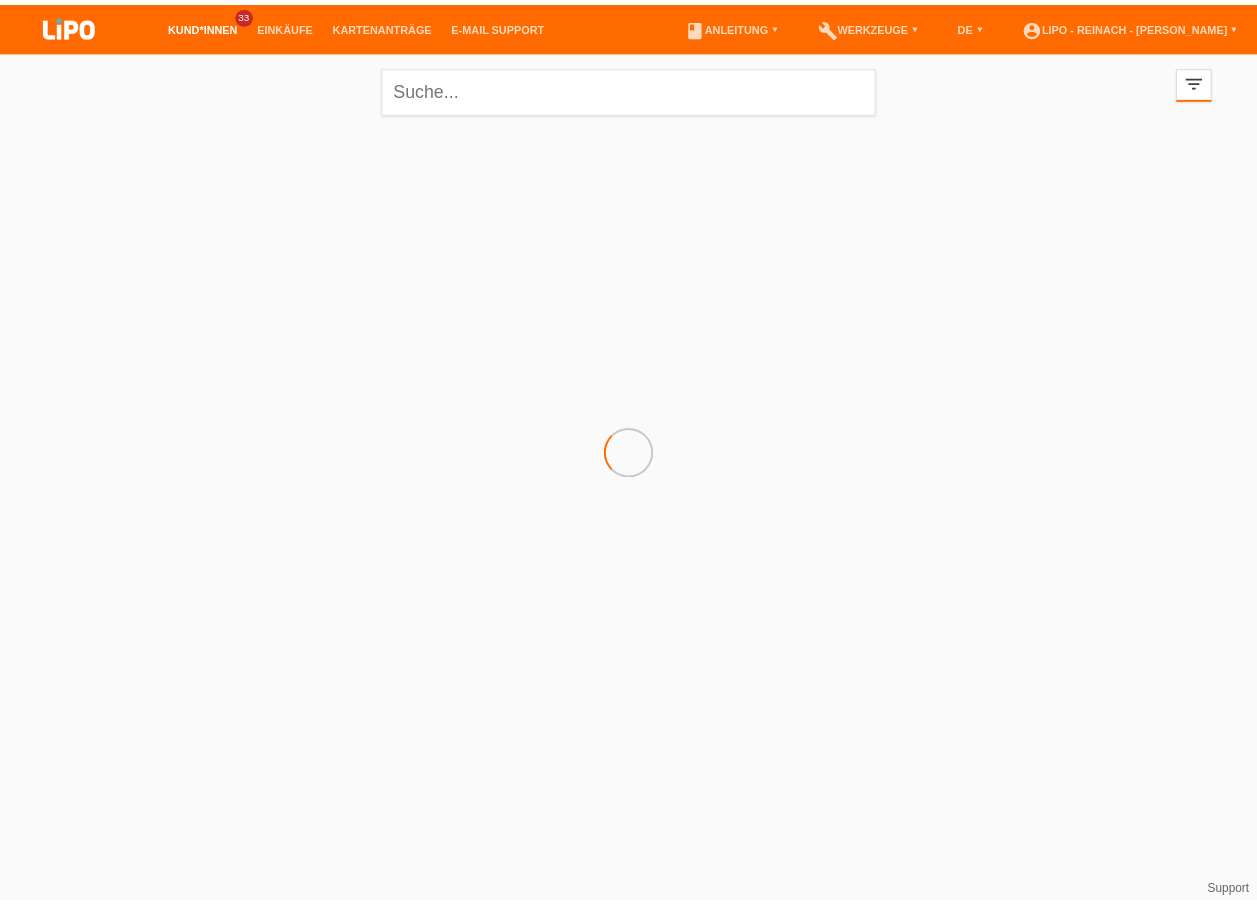 scroll, scrollTop: 0, scrollLeft: 0, axis: both 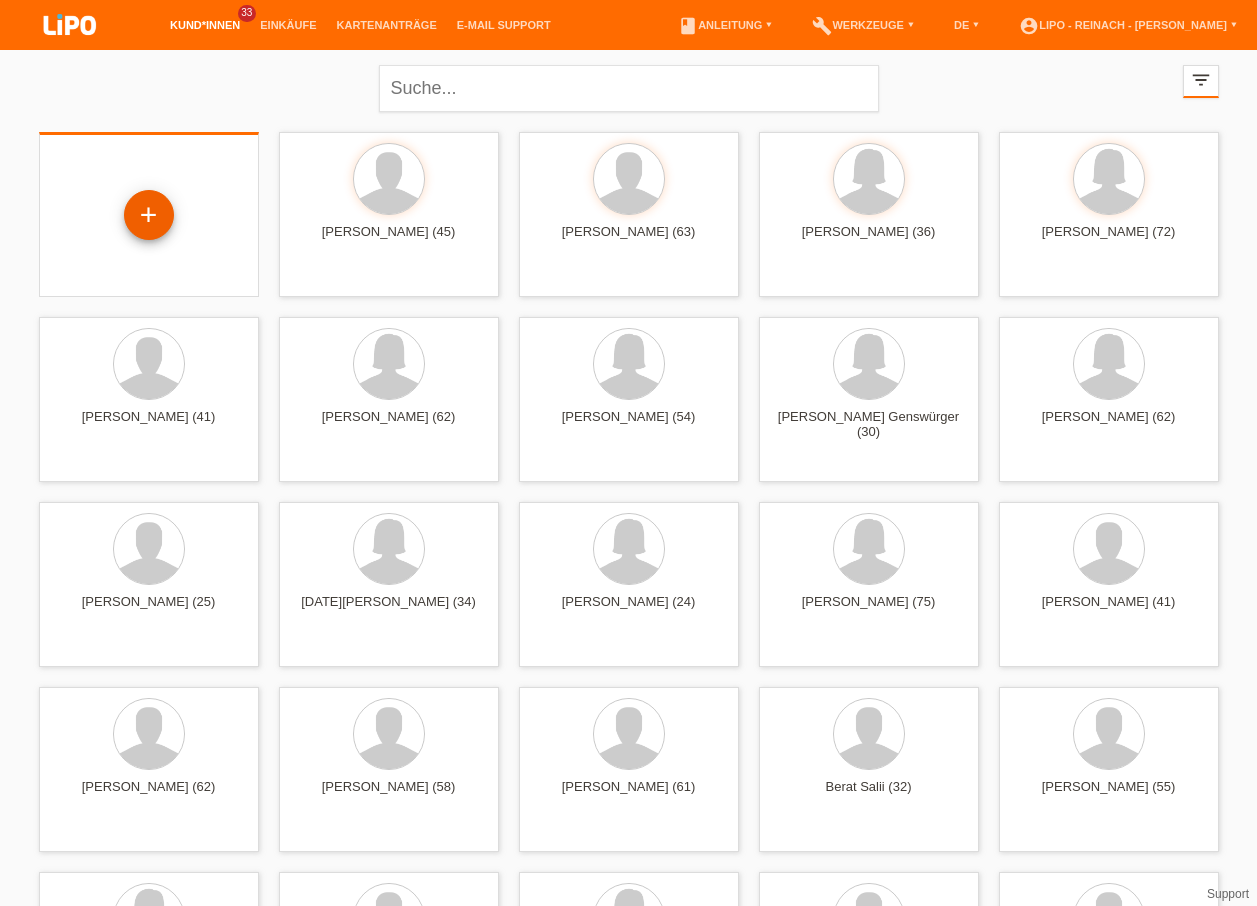 click on "+" at bounding box center (149, 215) 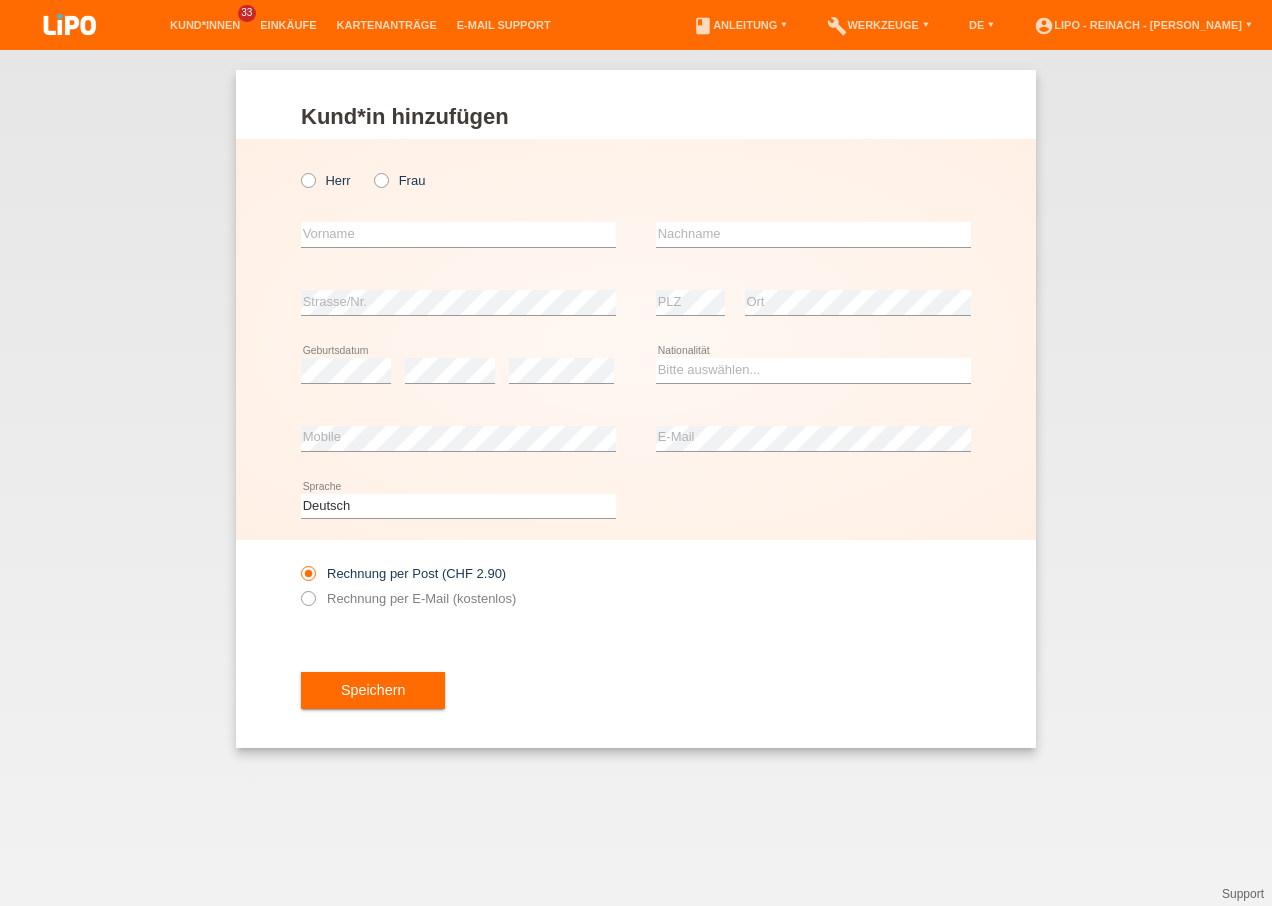 scroll, scrollTop: 0, scrollLeft: 0, axis: both 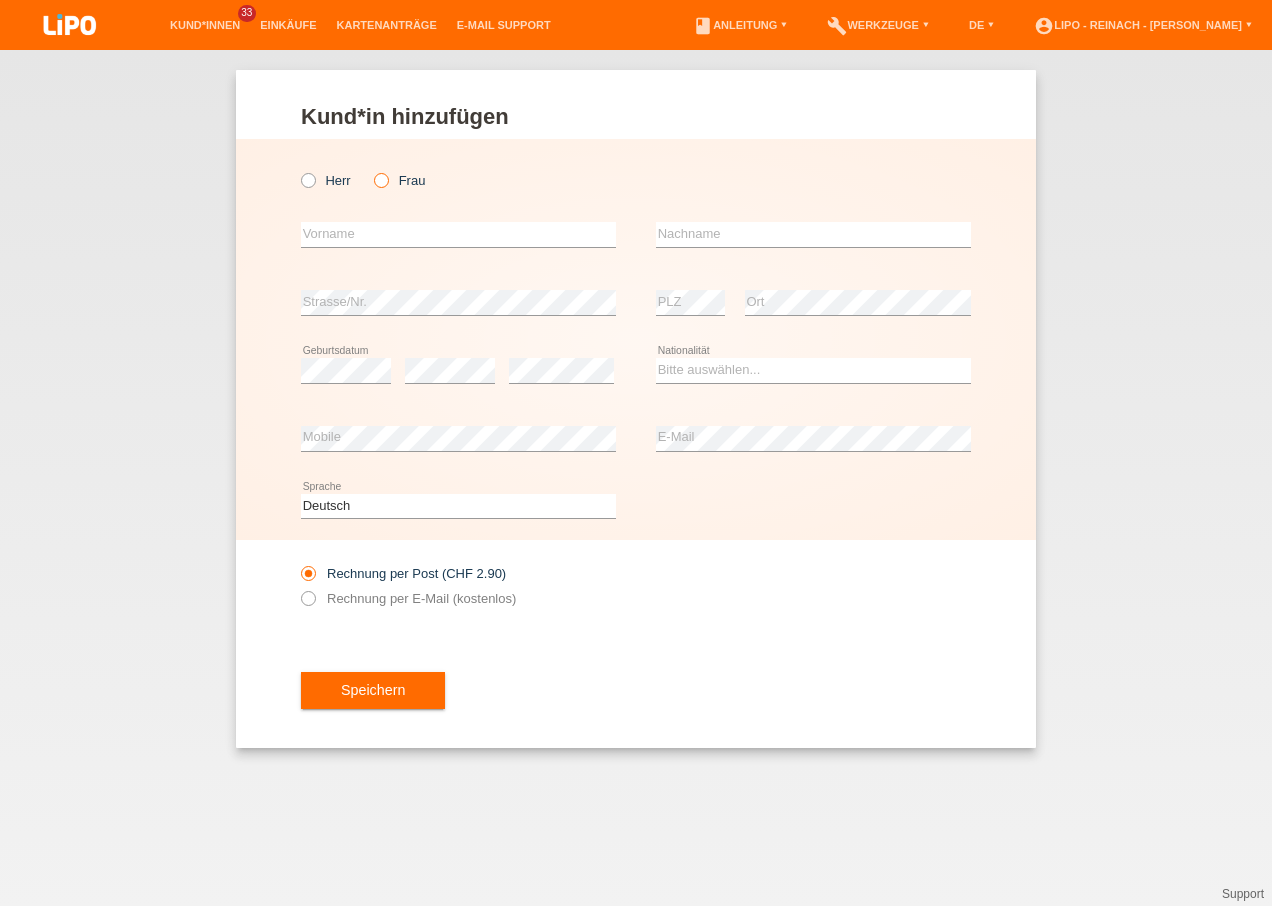 click at bounding box center (371, 170) 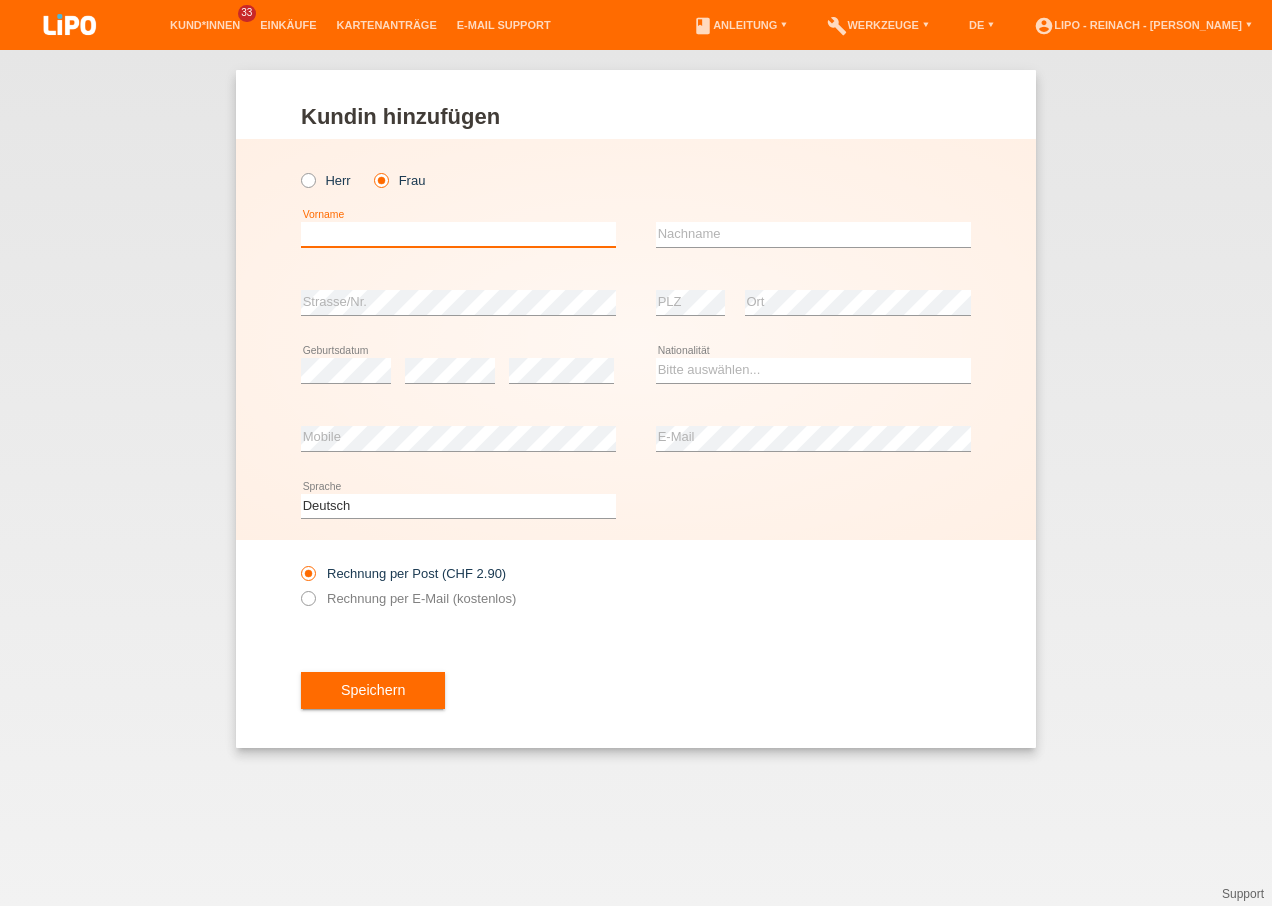 click at bounding box center (458, 234) 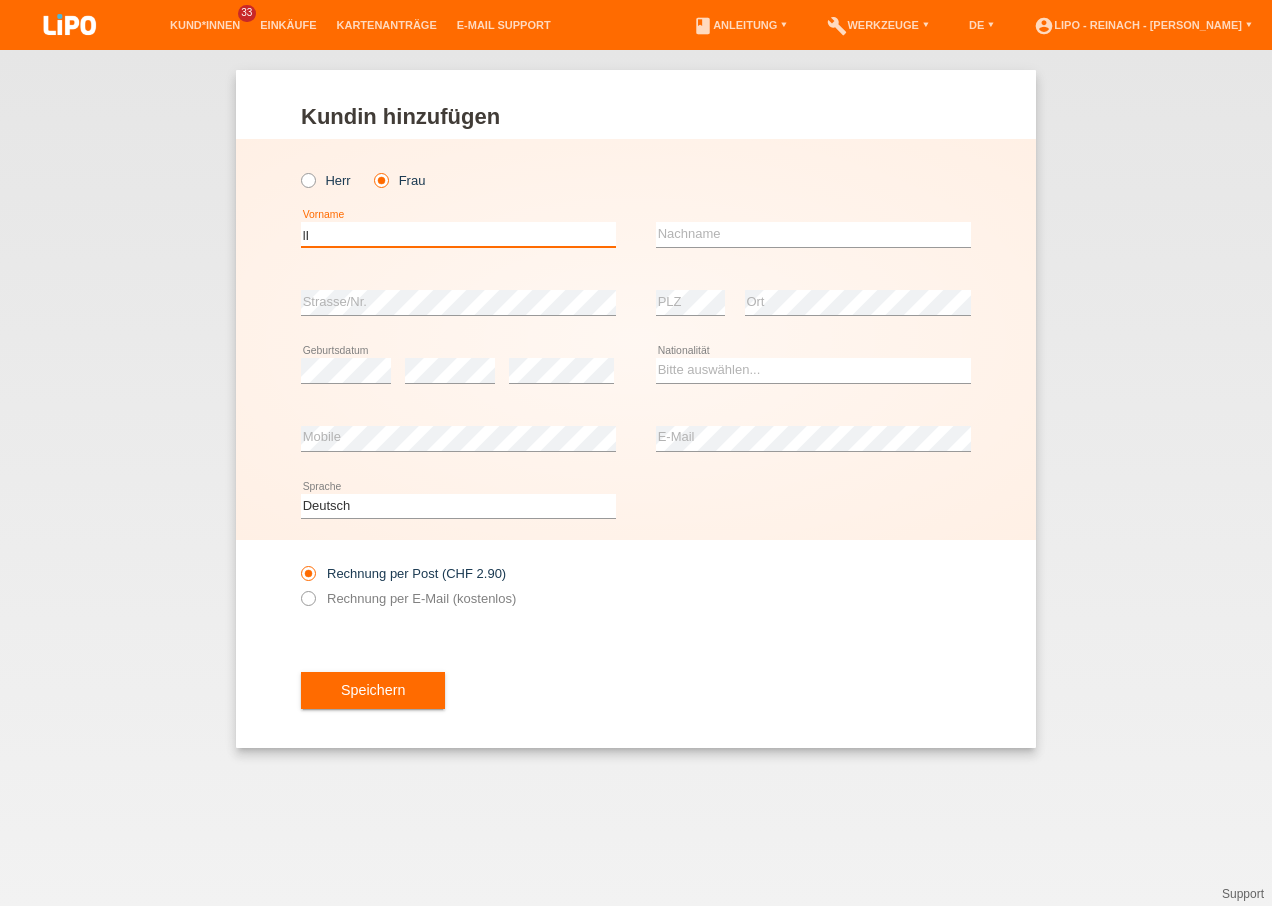 type on "l" 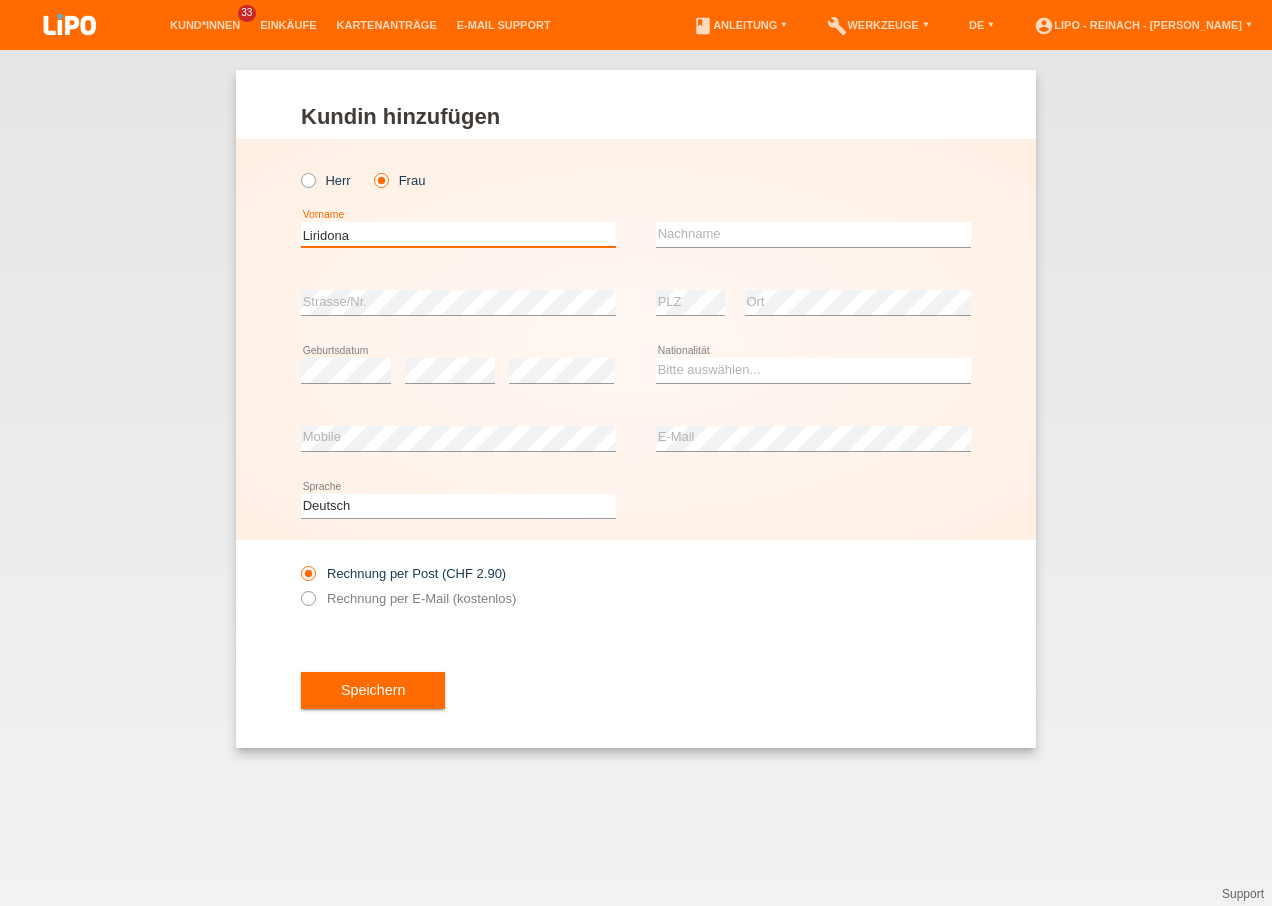 type on "Liridona" 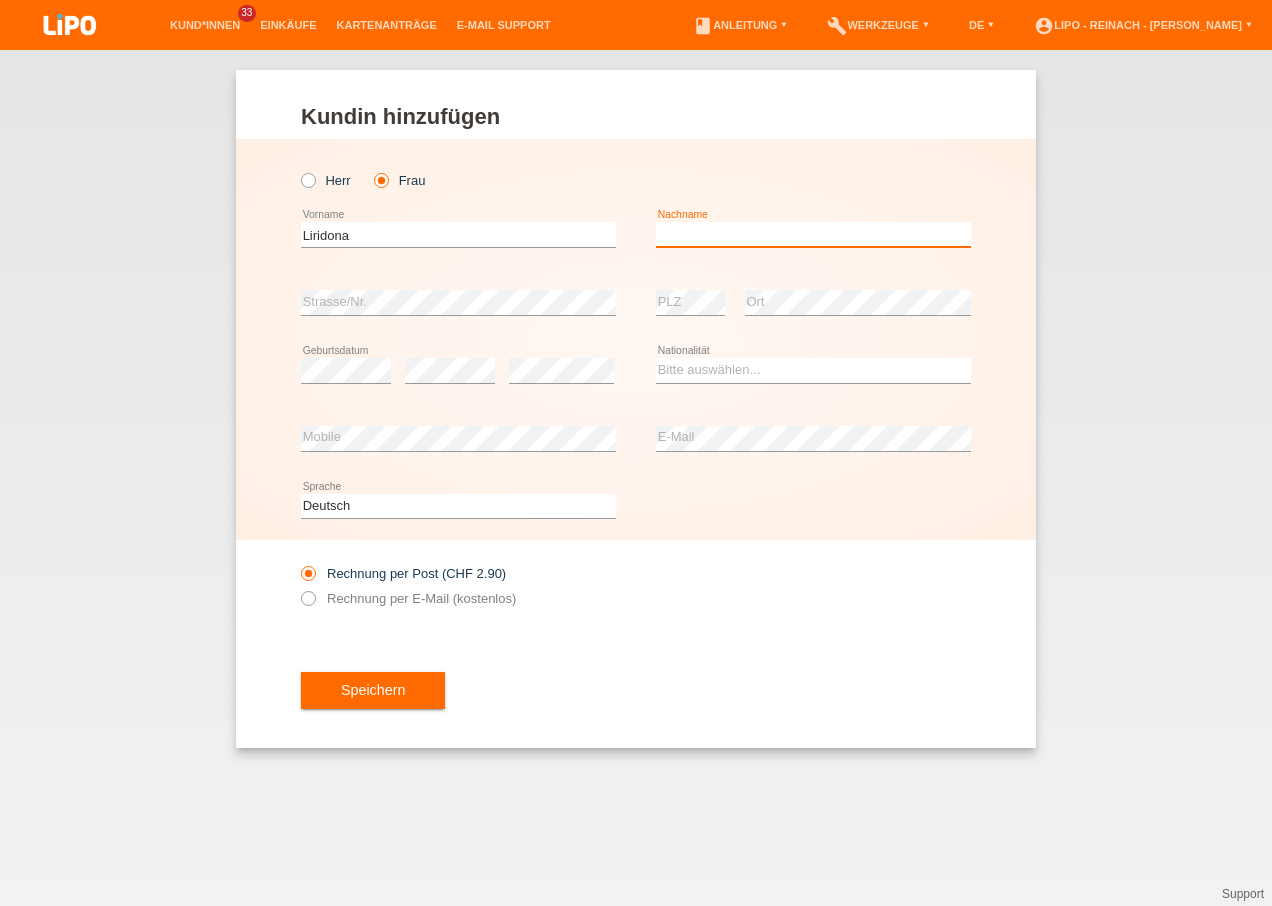 click at bounding box center (813, 234) 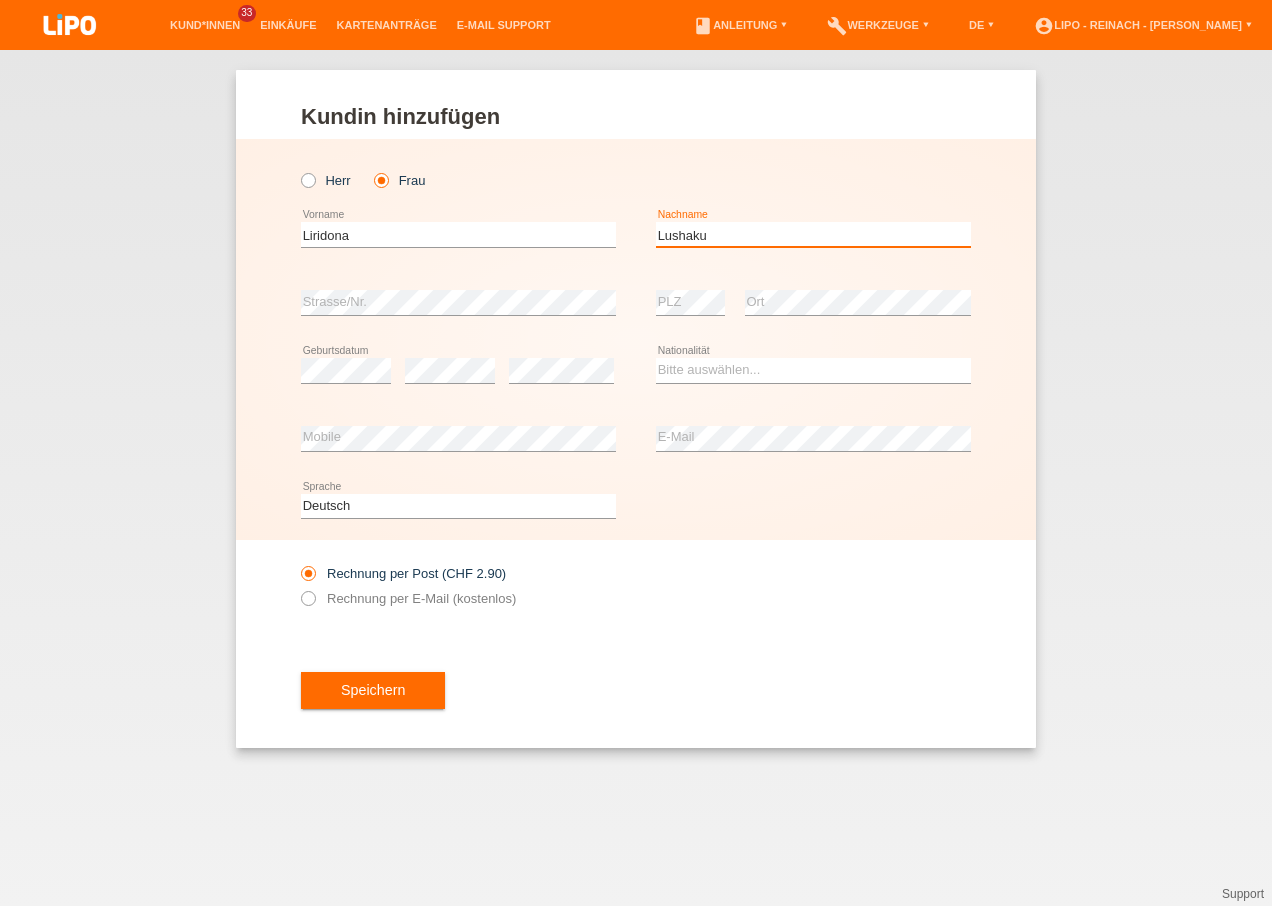 type on "Lushaku" 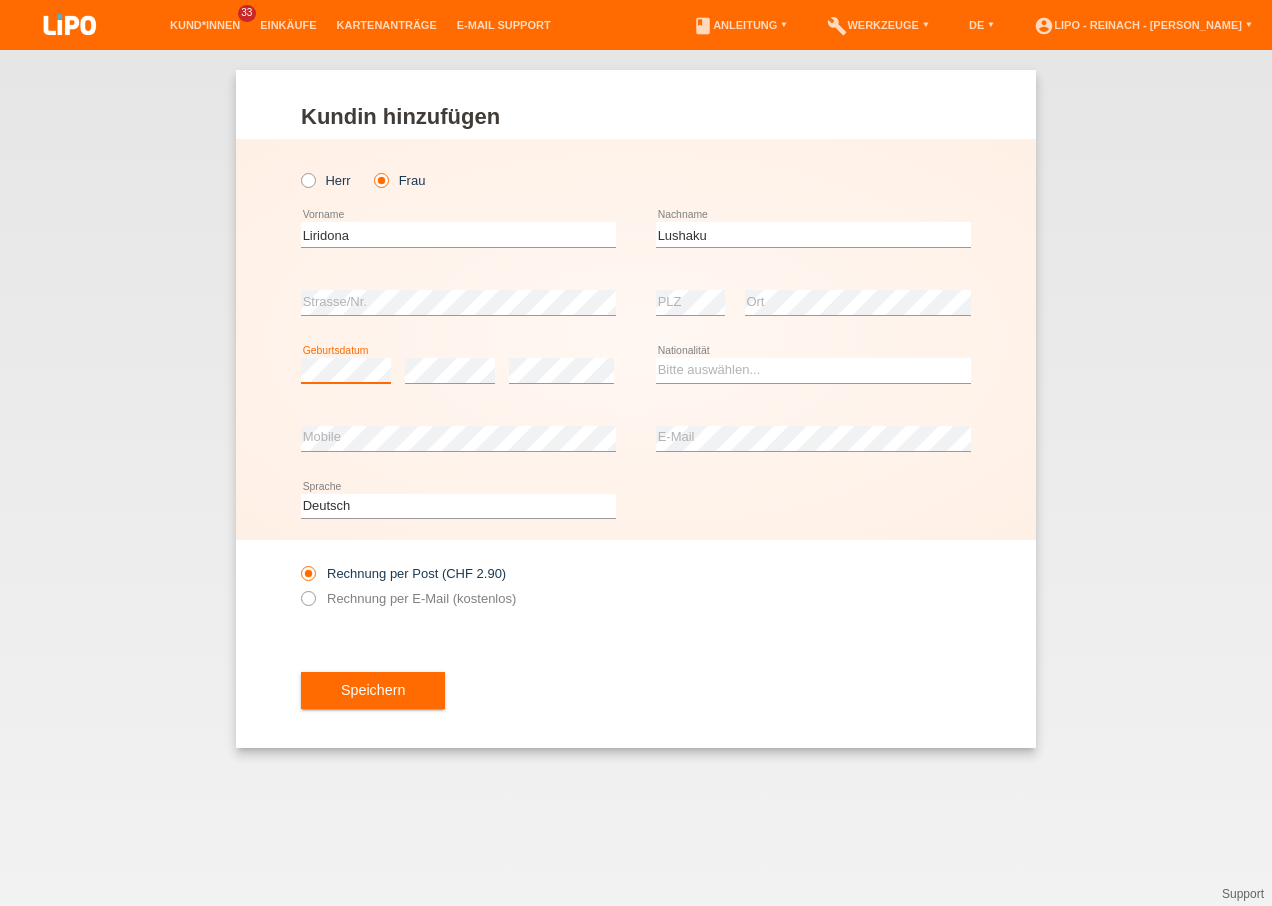 click on "Herr
Frau
Liridona
error
Vorname" at bounding box center (636, 339) 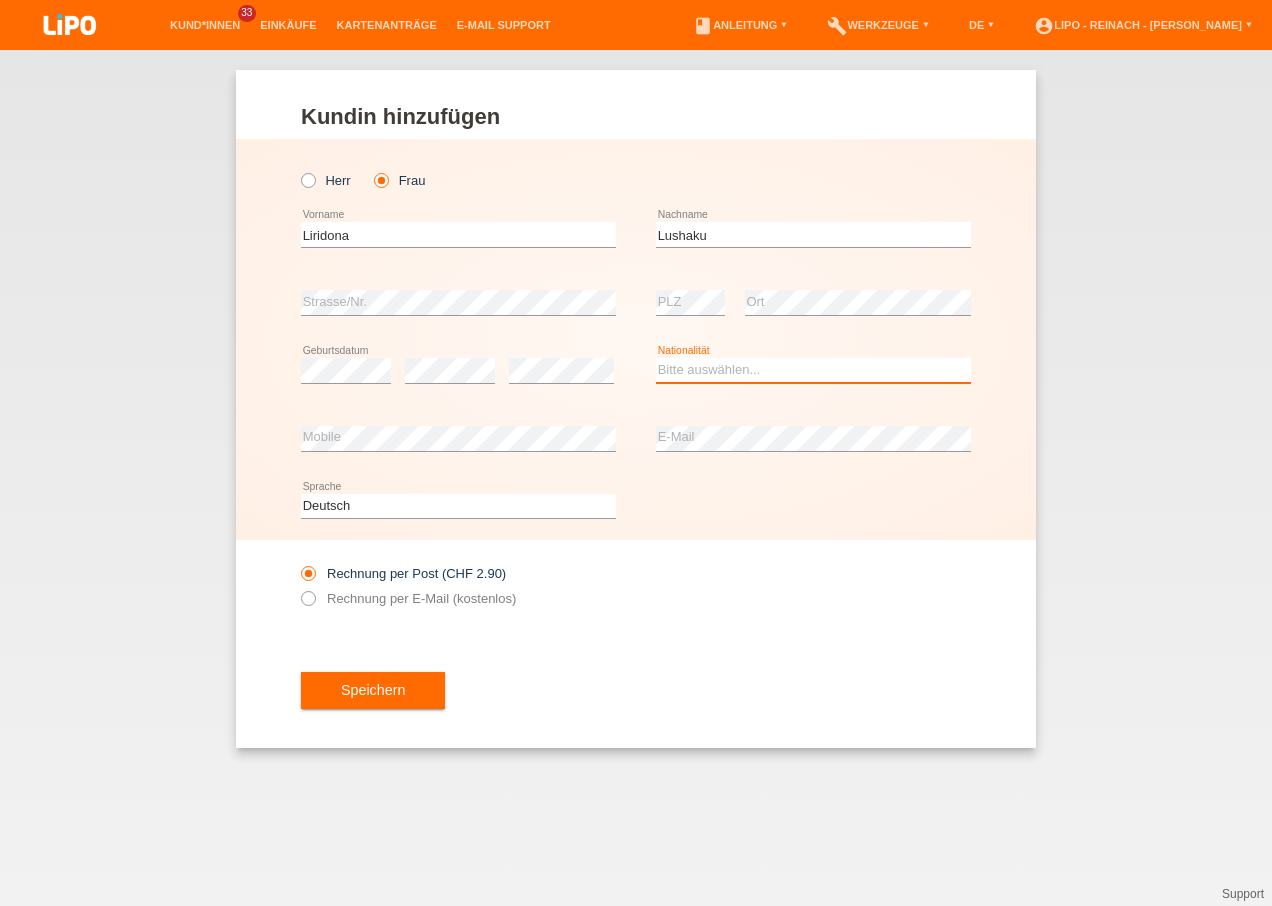 click on "Bitte auswählen...
Schweiz
Deutschland
Liechtenstein
Österreich
------------
Afghanistan
Ägypten
Åland
Albanien
Algerien" at bounding box center (813, 370) 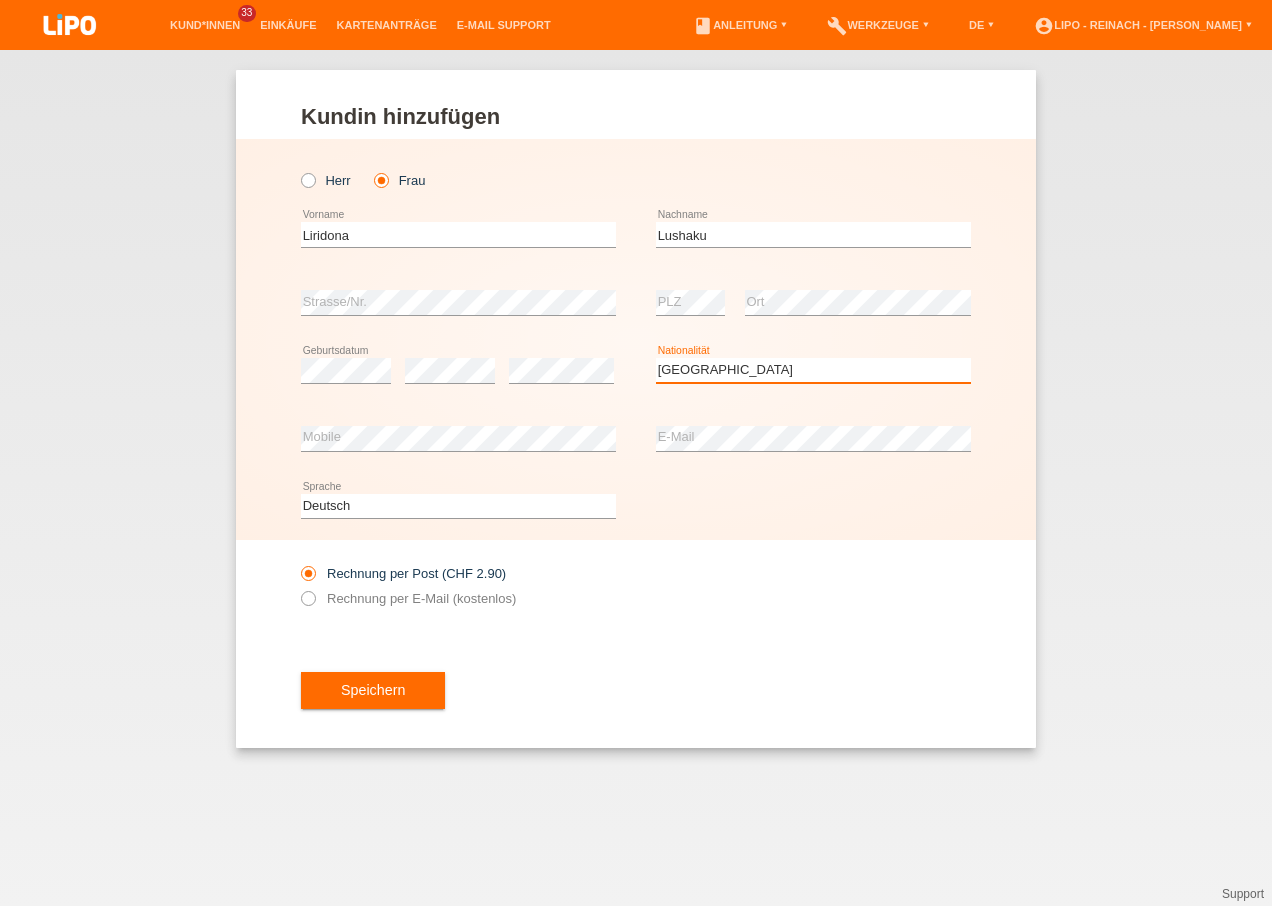 click on "Bitte auswählen...
Schweiz
Deutschland
Liechtenstein
Österreich
------------
Afghanistan
Ägypten
Åland
Albanien
Algerien" at bounding box center (813, 370) 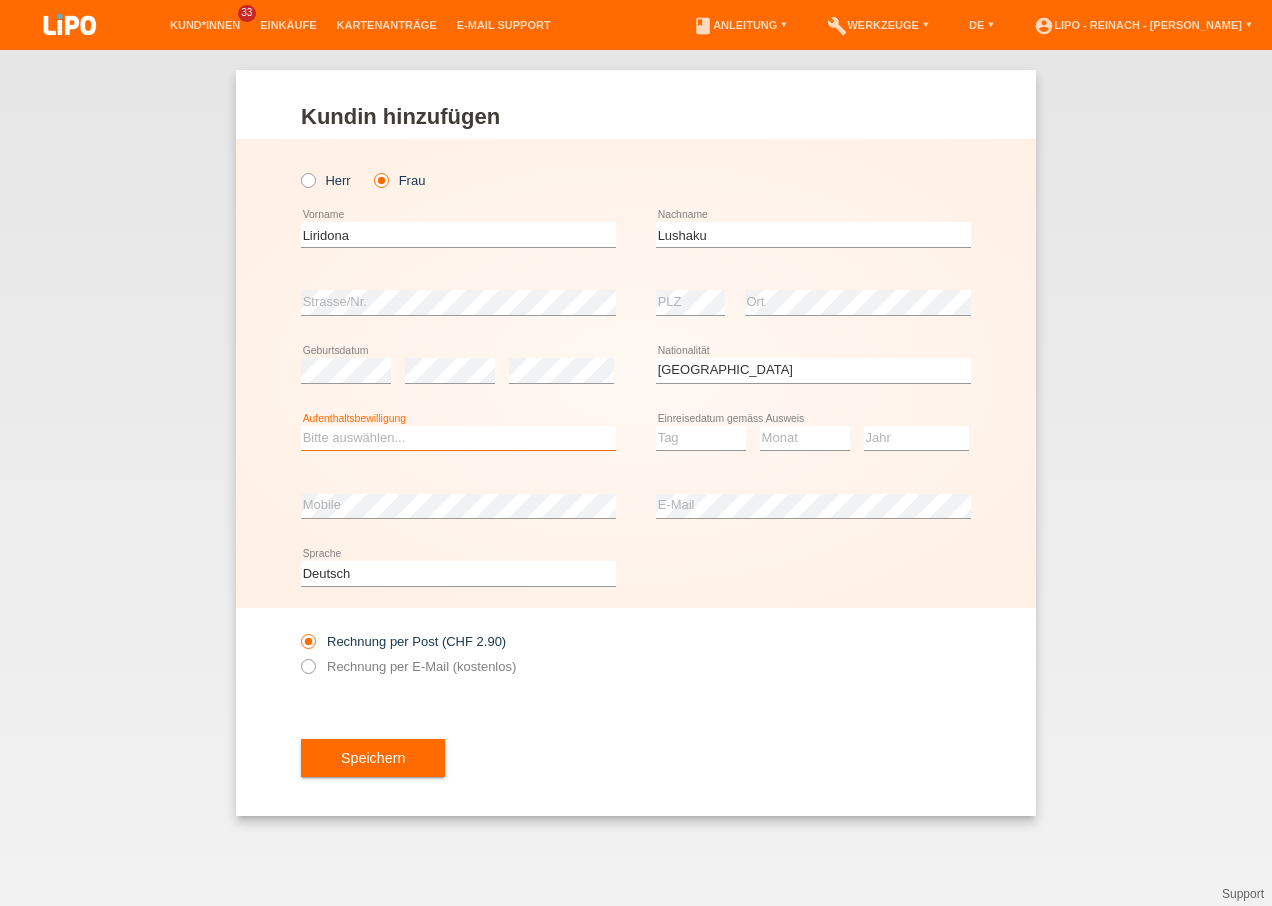 click on "Bitte auswählen...
C
B
B - Flüchtlingsstatus
Andere" at bounding box center [458, 438] 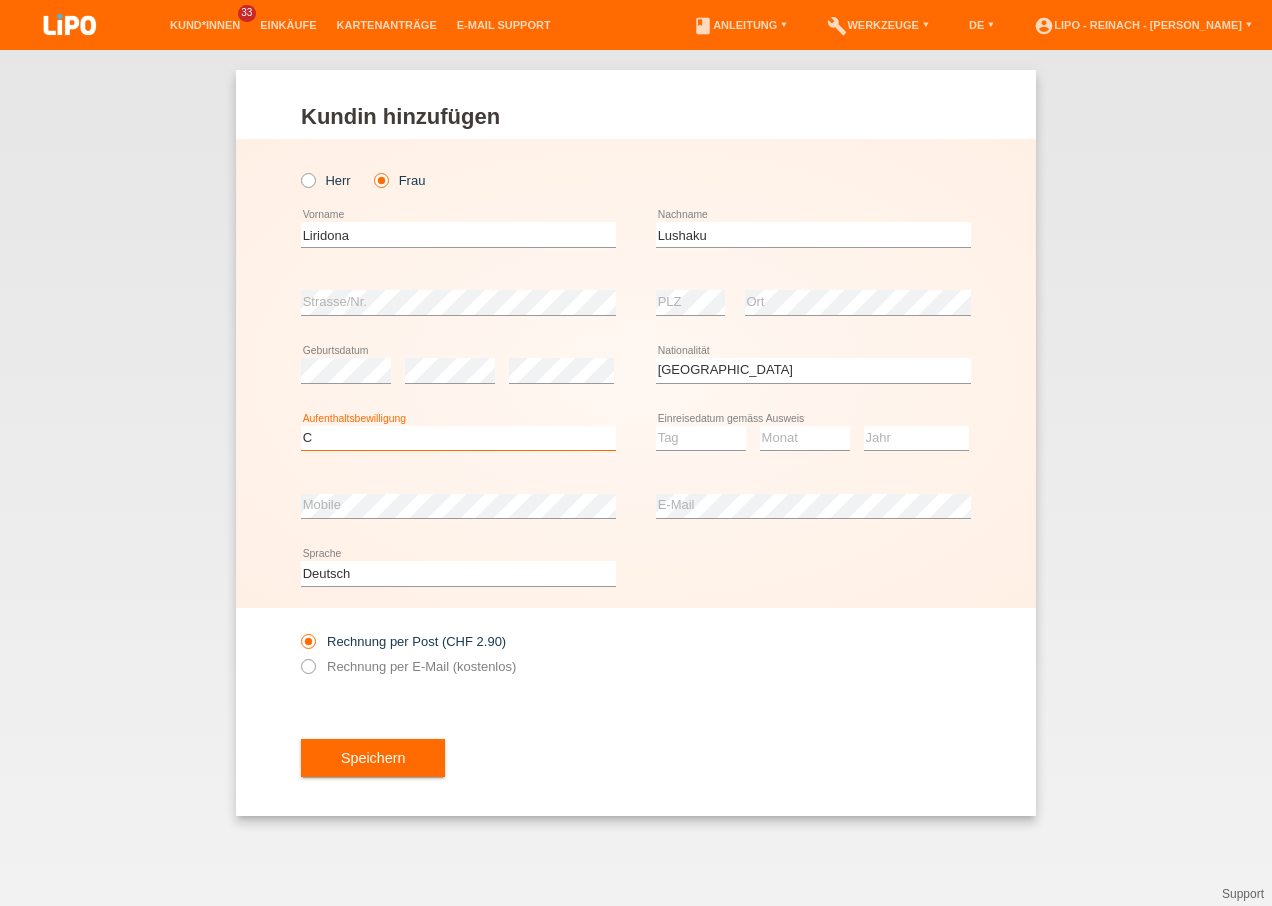 click on "Bitte auswählen...
C
B
B - Flüchtlingsstatus
Andere" at bounding box center (458, 438) 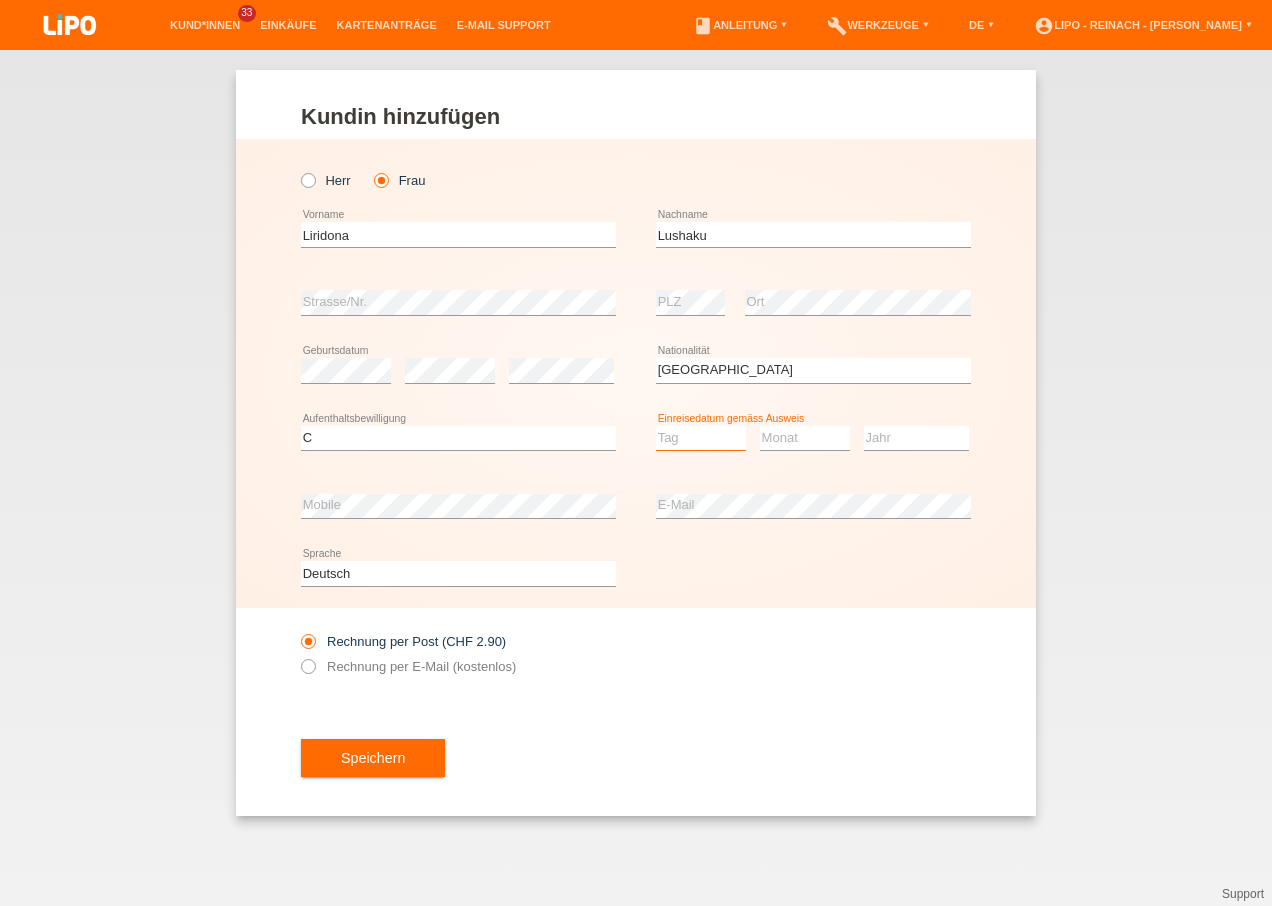 click on "Tag
01
02
03
04
05
06
07
08
09
10 11" at bounding box center [701, 438] 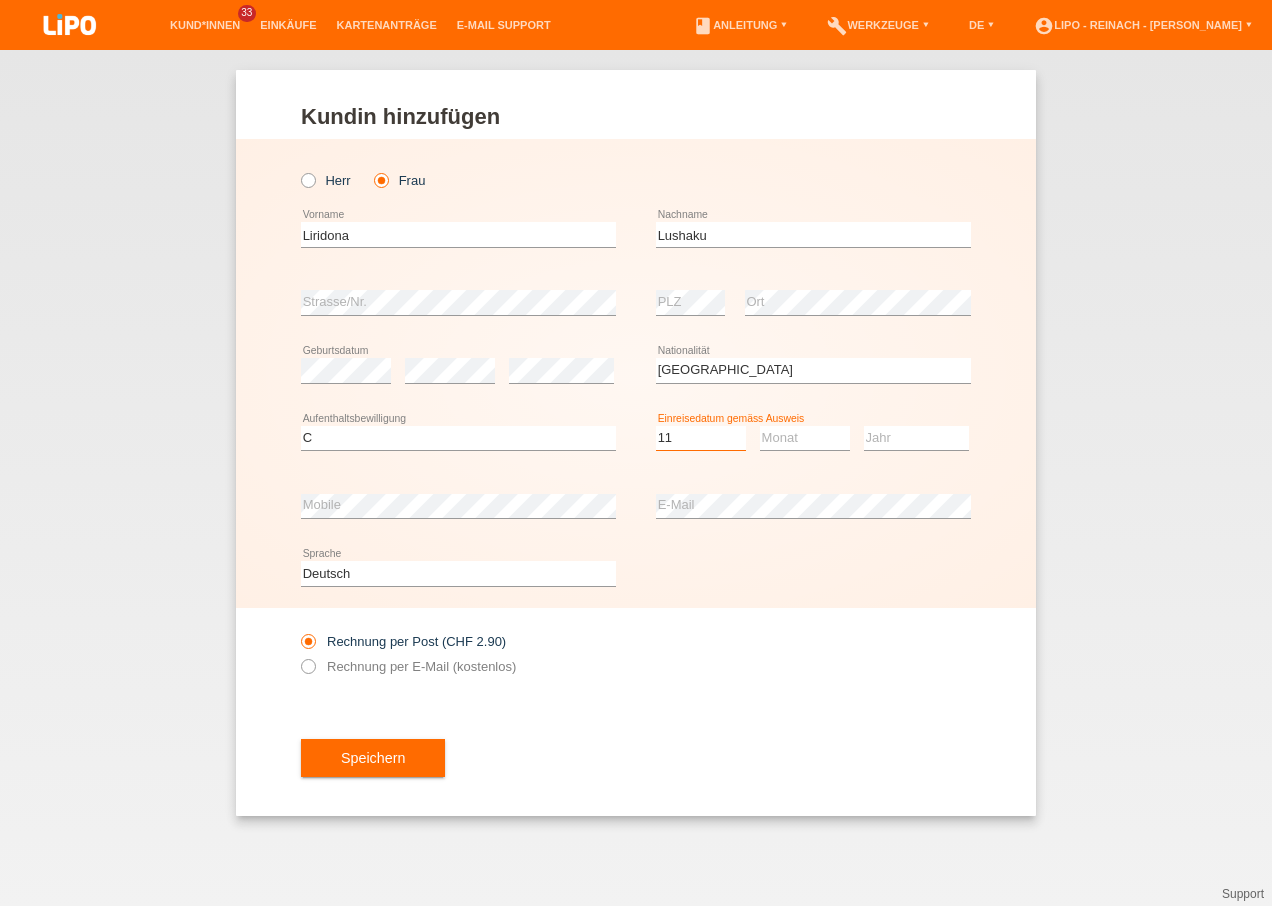 click on "Tag
01
02
03
04
05
06
07
08
09
10 11" at bounding box center [701, 438] 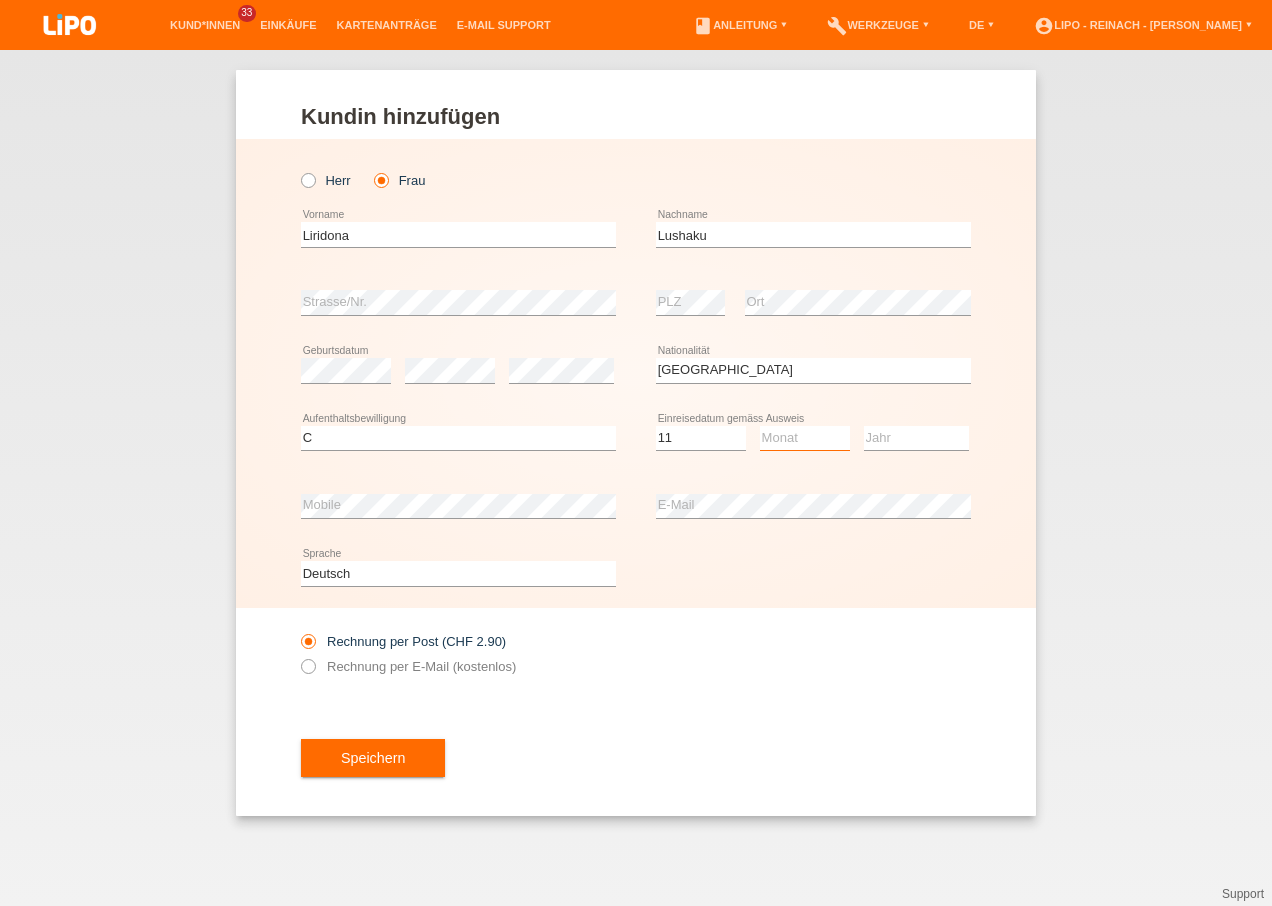 click on "Monat
01
02
03
04
05
06
07
08
09
10 11" at bounding box center (805, 438) 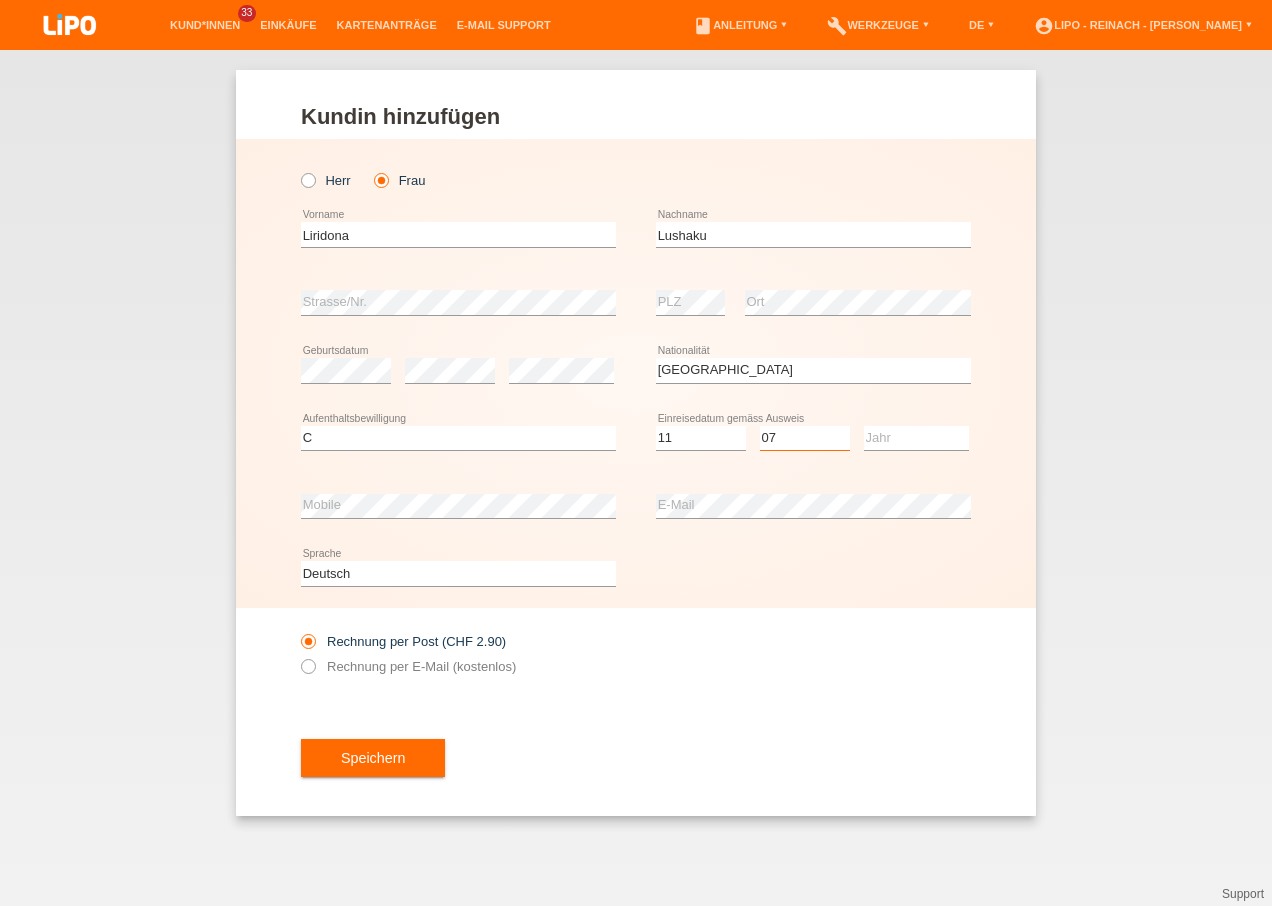 click on "Monat
01
02
03
04
05
06
07
08
09
10 11" at bounding box center [805, 438] 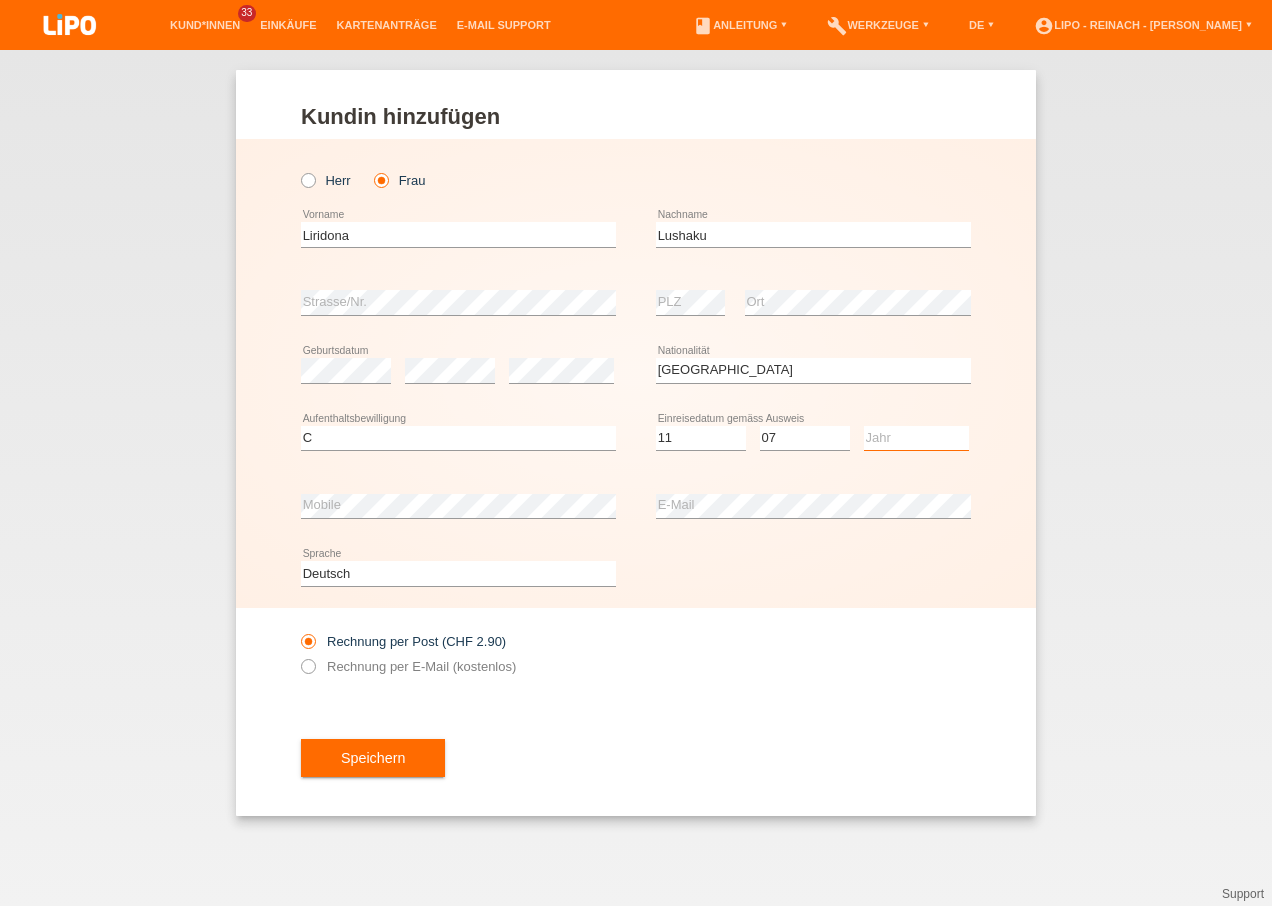 click on "Jahr
2025
2024
2023
2022
2021
2020
2019
2018
2017 2016 2015 2014 2013 2012 2011 2010 2009 2008 2007 2006 2005 2004 2003 2002 2001" at bounding box center [916, 438] 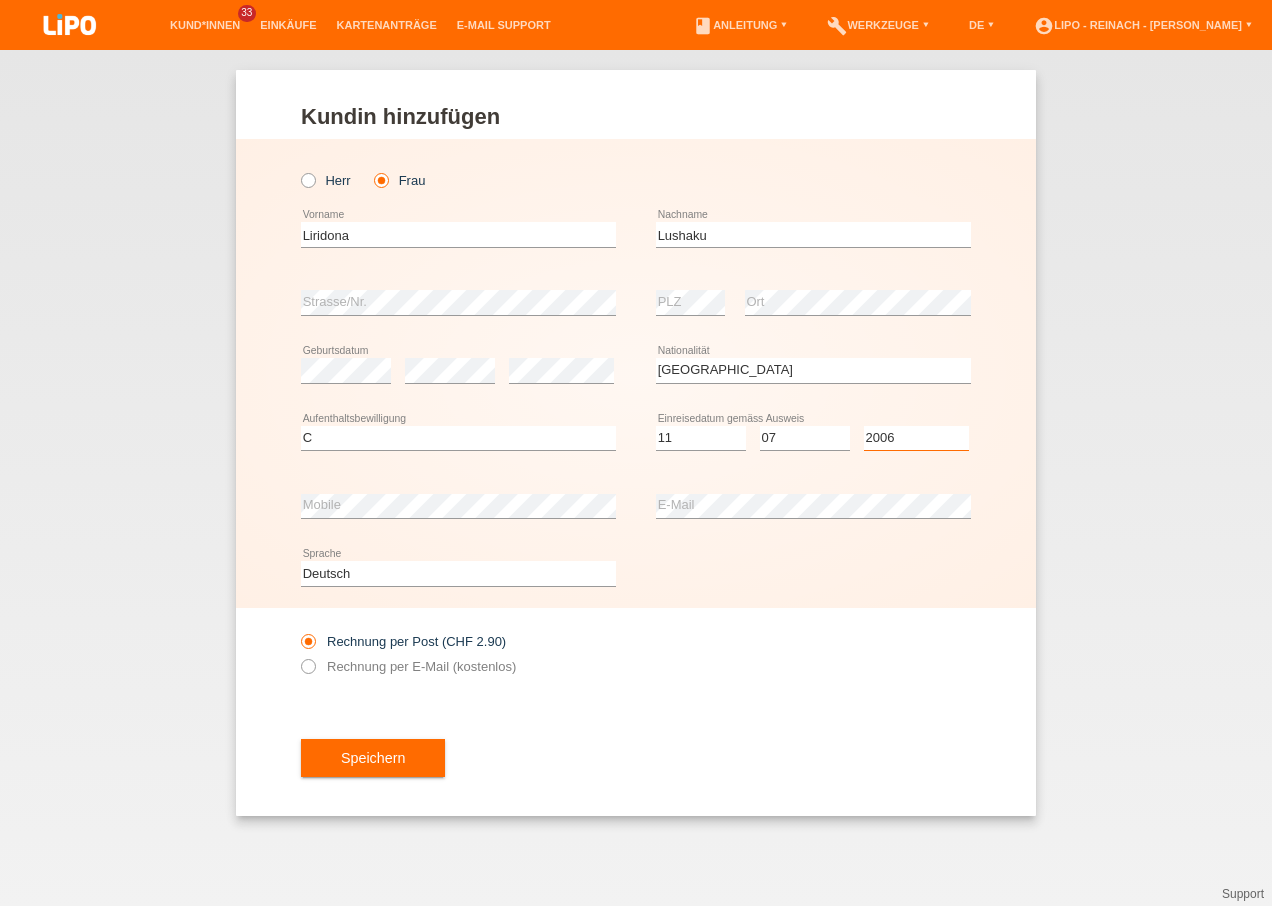 click on "Jahr
2025
2024
2023
2022
2021
2020
2019
2018
2017 2016 2015 2014 2013 2012 2011 2010 2009 2008 2007 2006 2005 2004 2003 2002 2001" at bounding box center [916, 438] 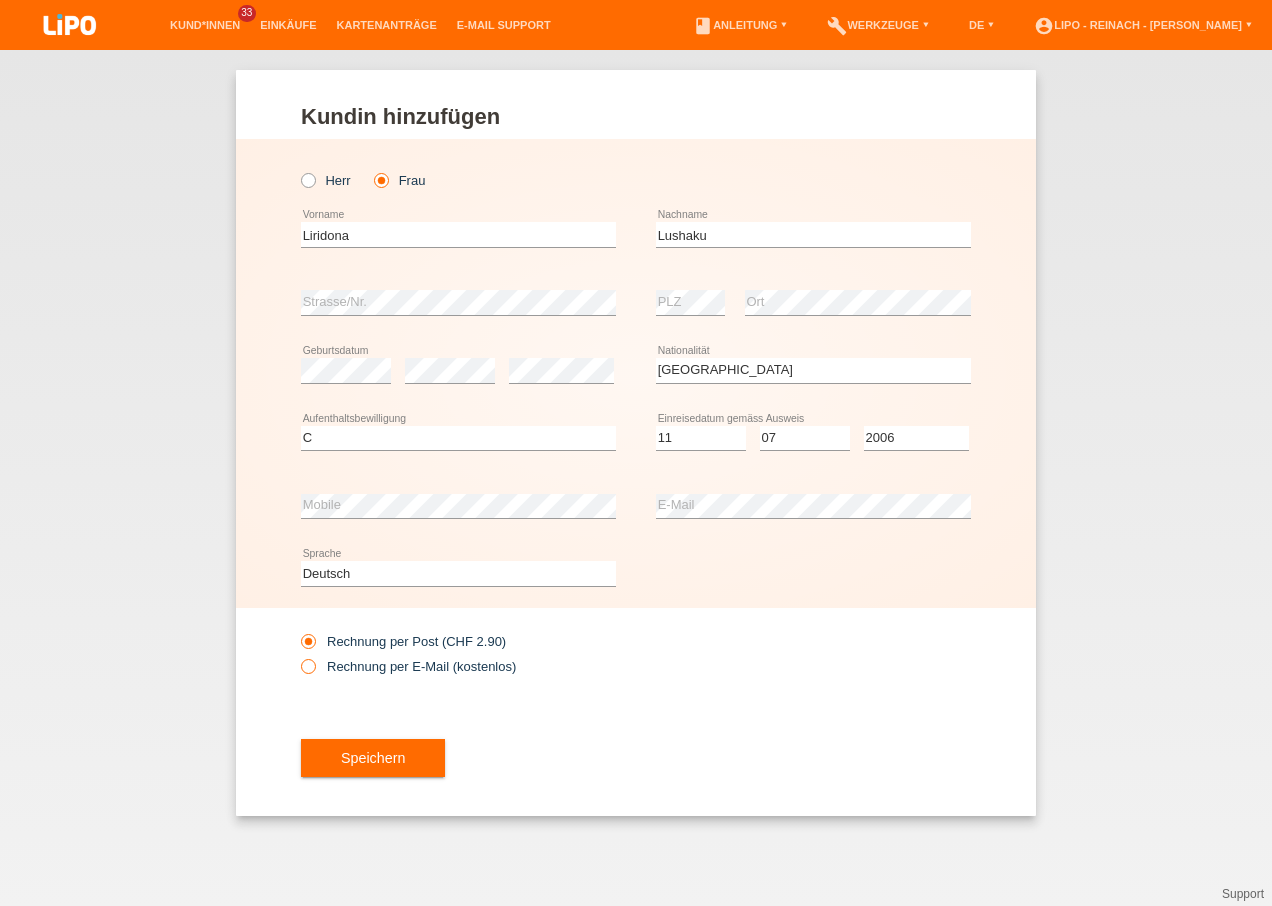 click at bounding box center (298, 656) 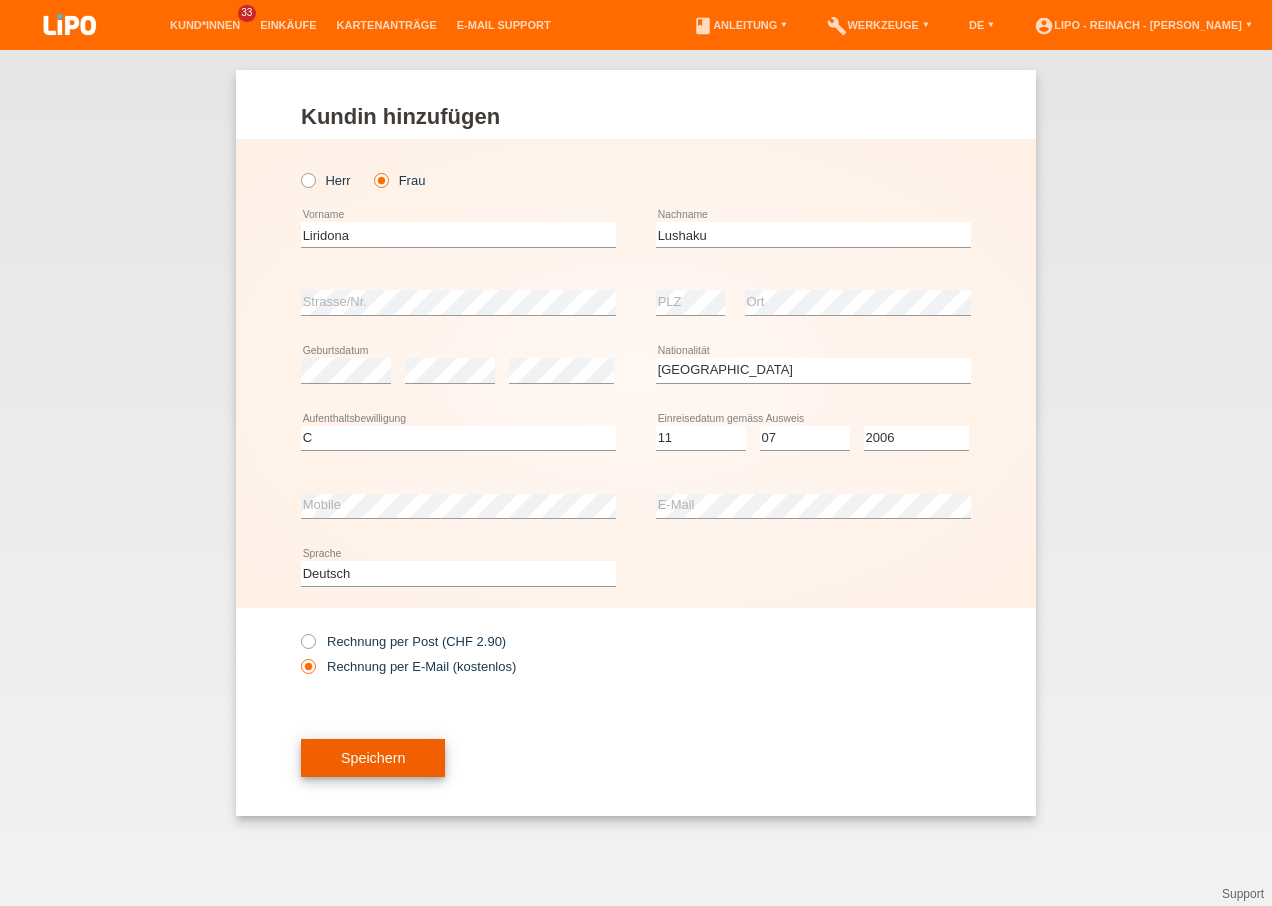 click on "Speichern" at bounding box center (373, 758) 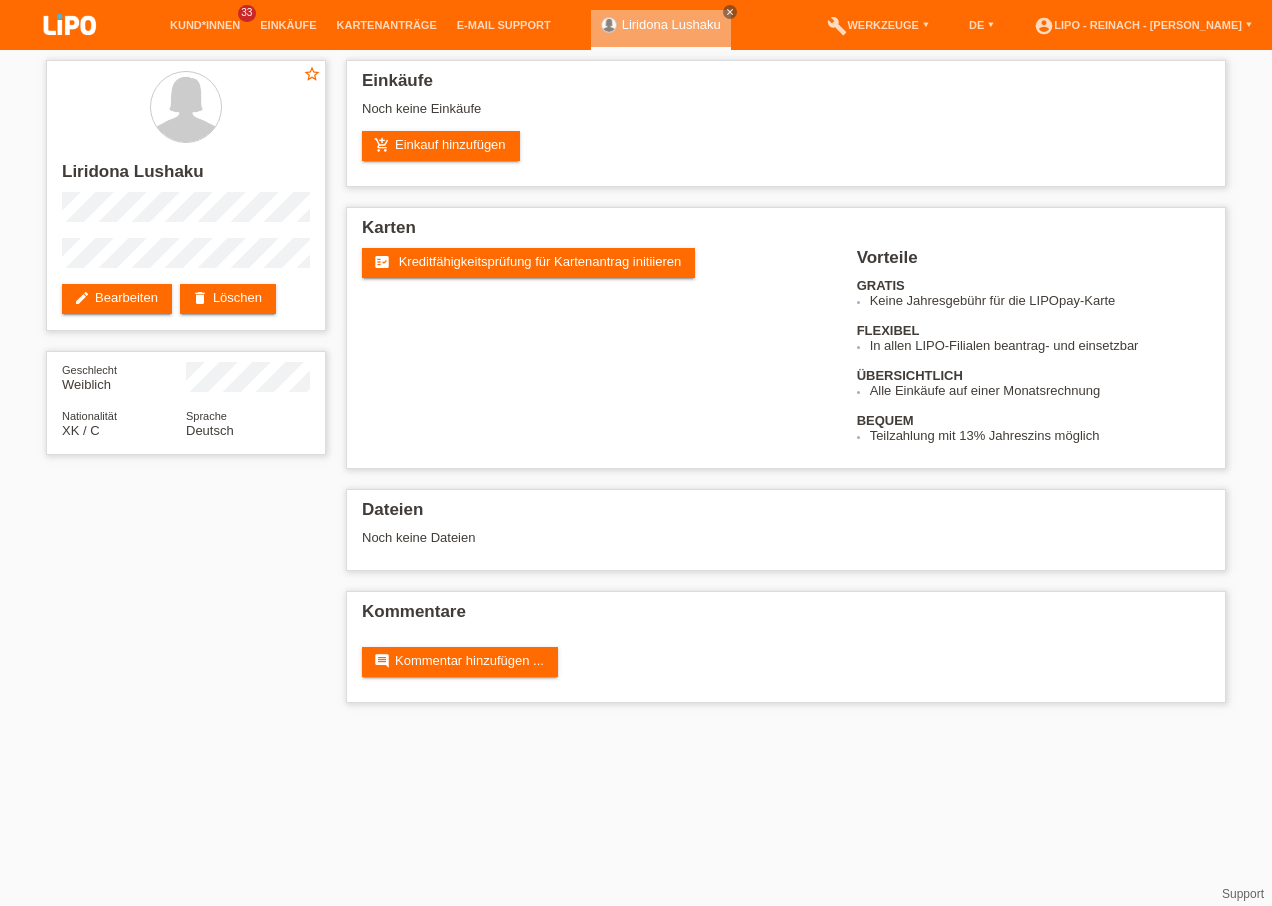 scroll, scrollTop: 0, scrollLeft: 0, axis: both 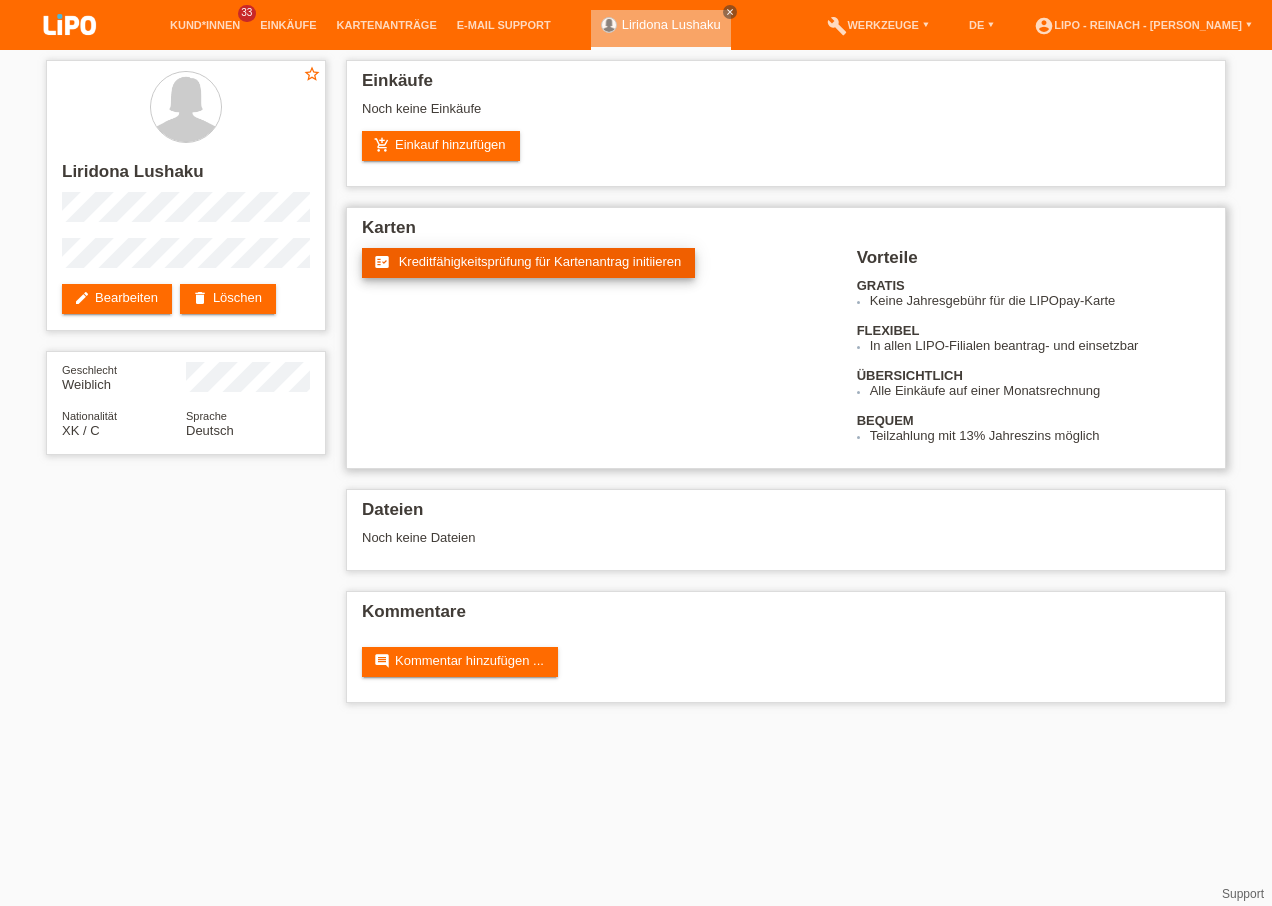 click on "Kreditfähigkeitsprüfung für Kartenantrag initiieren" at bounding box center (540, 261) 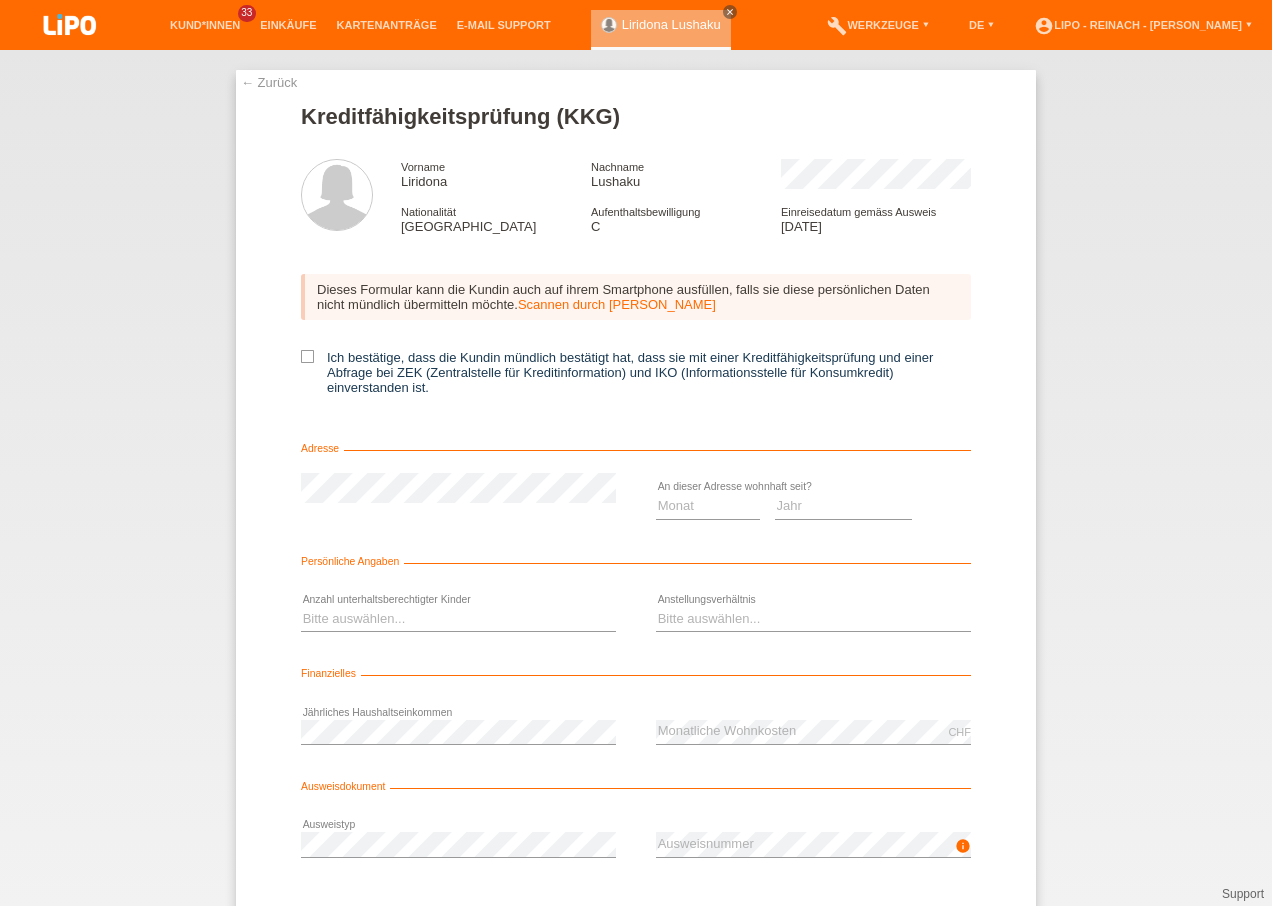 scroll, scrollTop: 0, scrollLeft: 0, axis: both 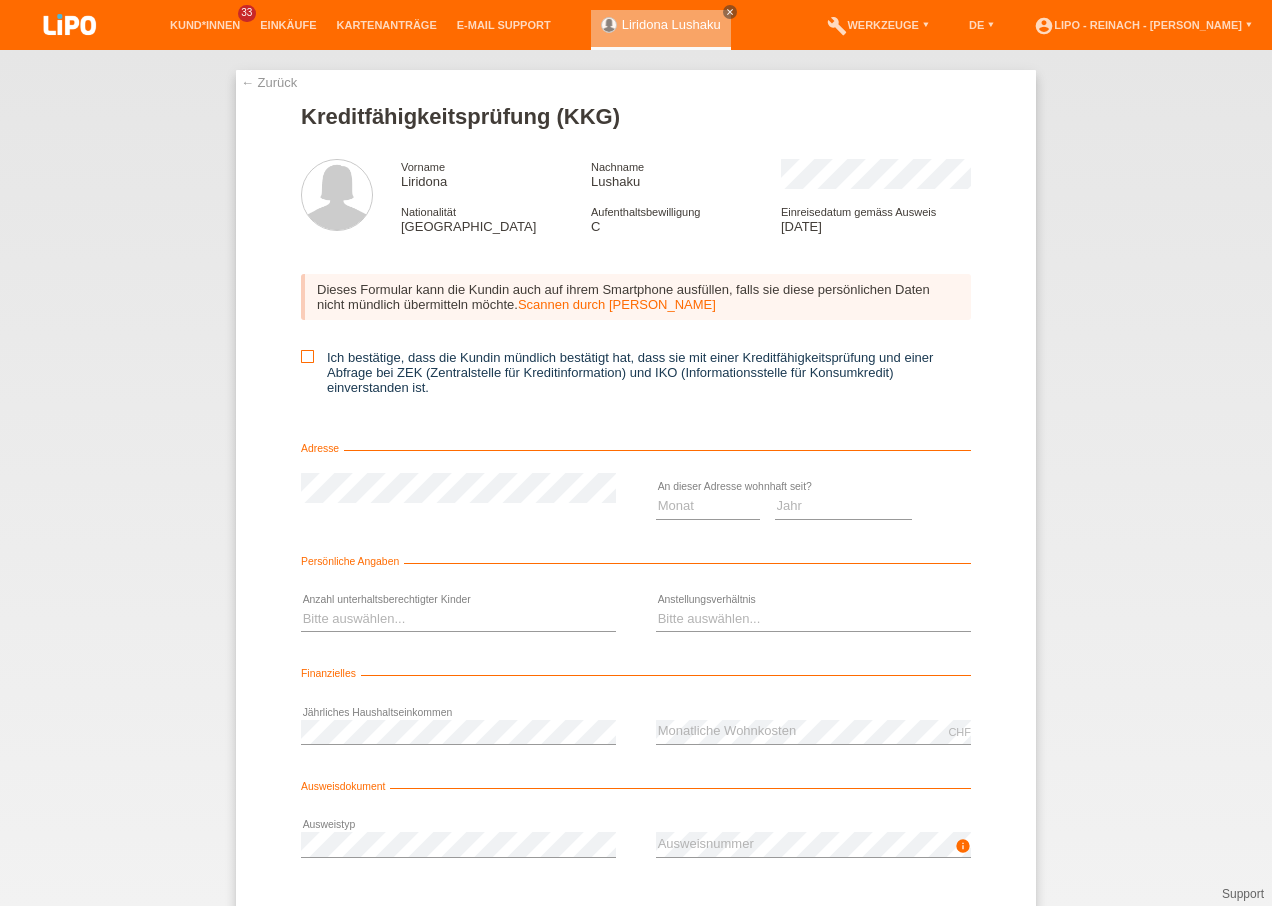 click at bounding box center [307, 356] 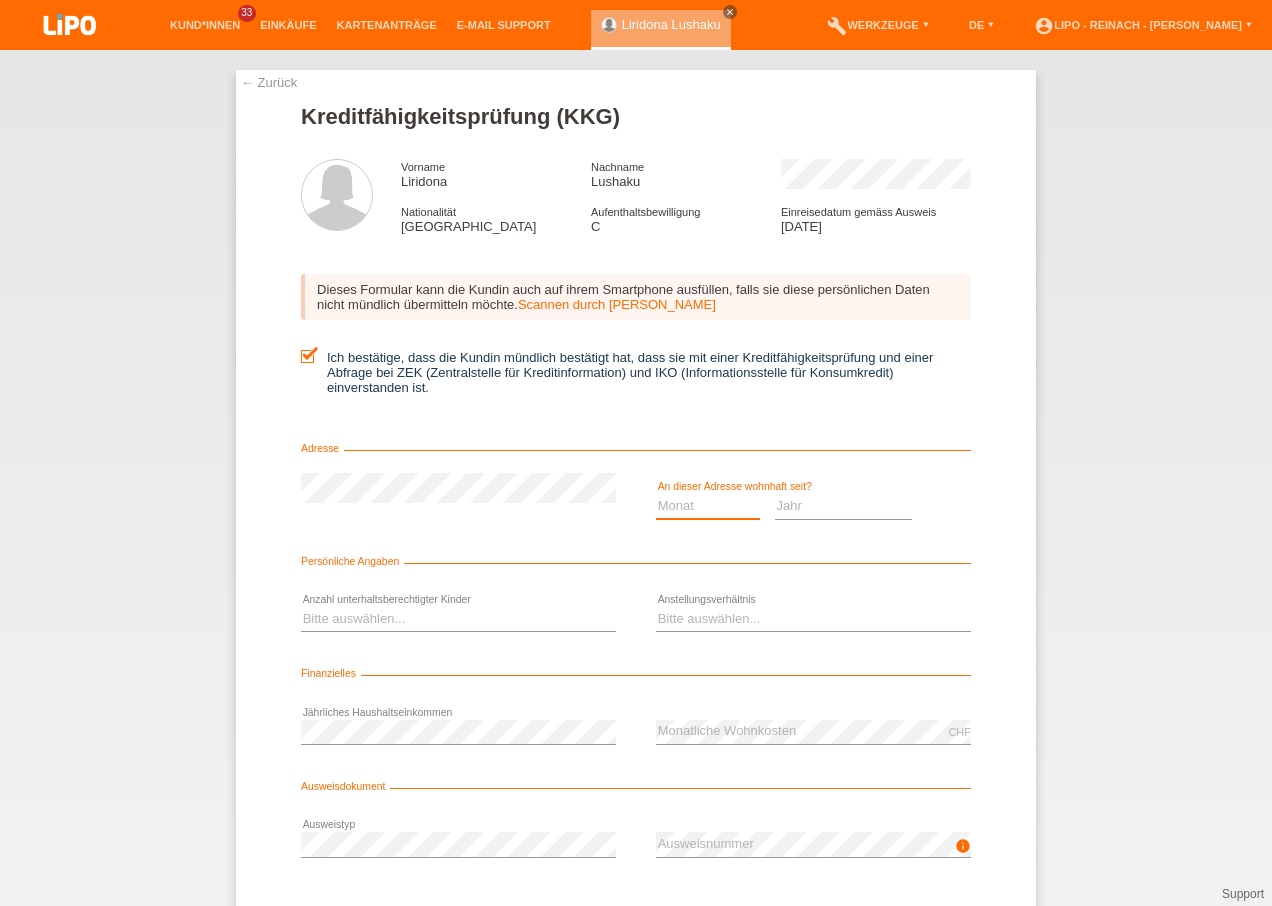 click on "Monat
01
02
03
04
05
06
07
08
09
10" at bounding box center [708, 506] 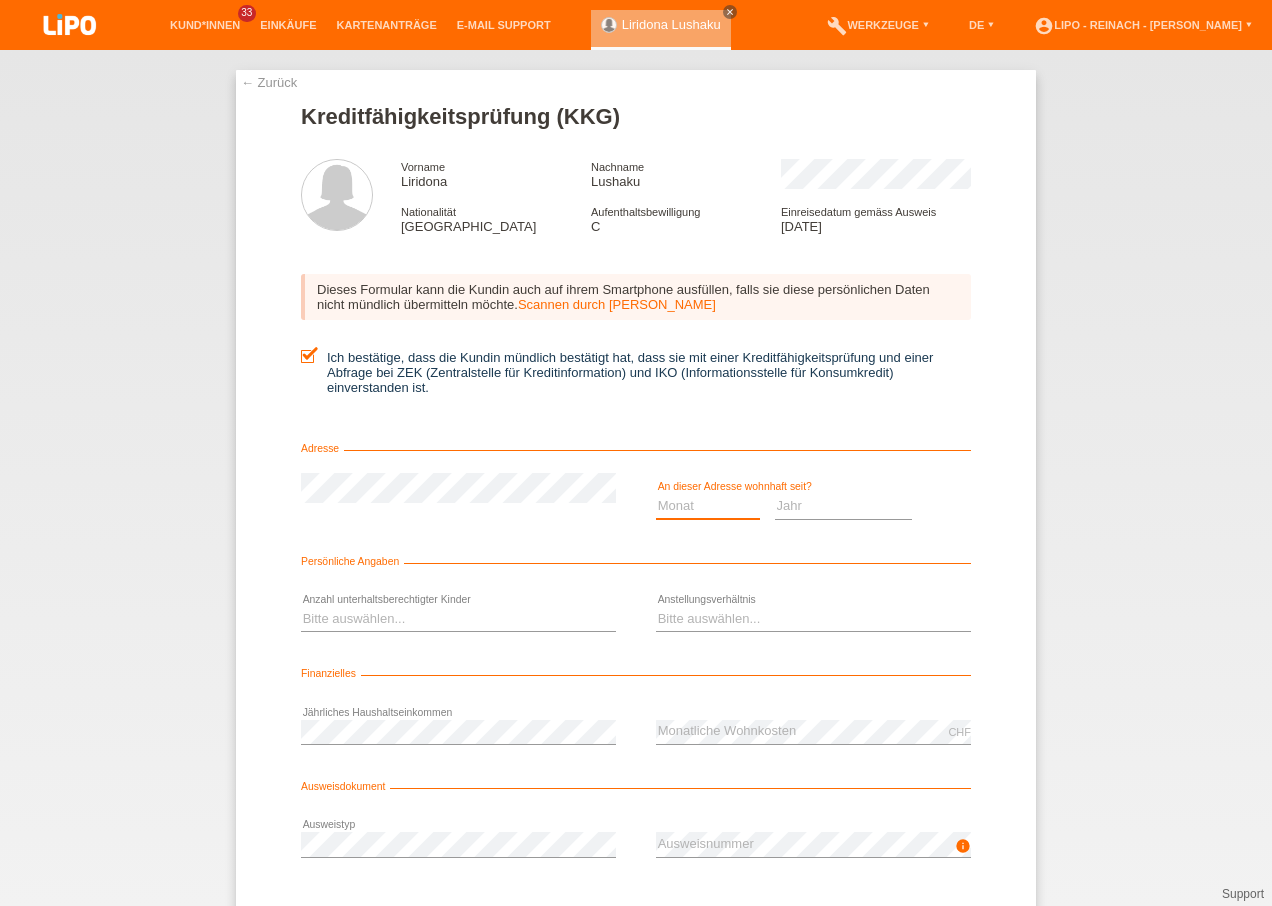 select on "01" 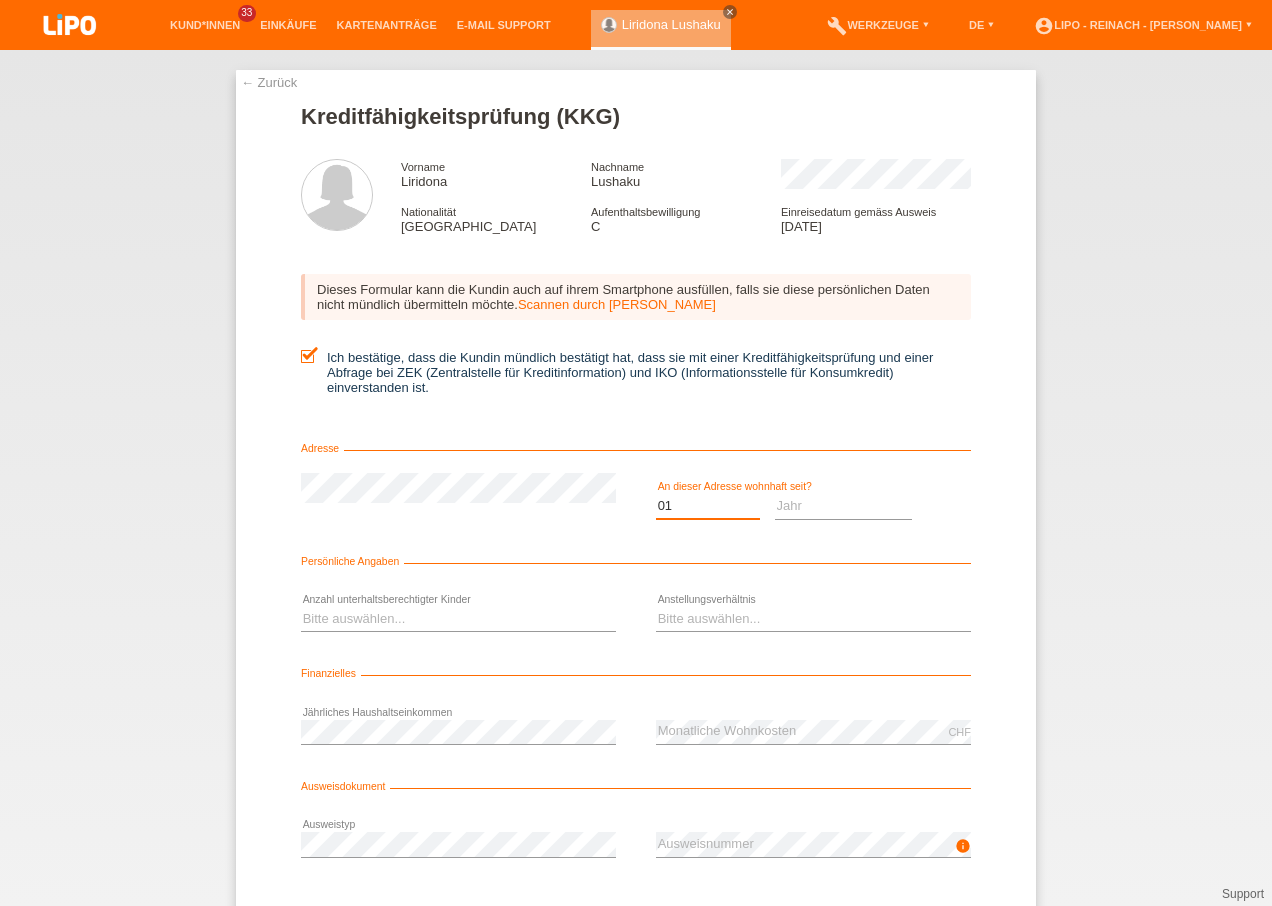 click on "Monat
01
02
03
04
05
06
07
08
09
10" at bounding box center (708, 506) 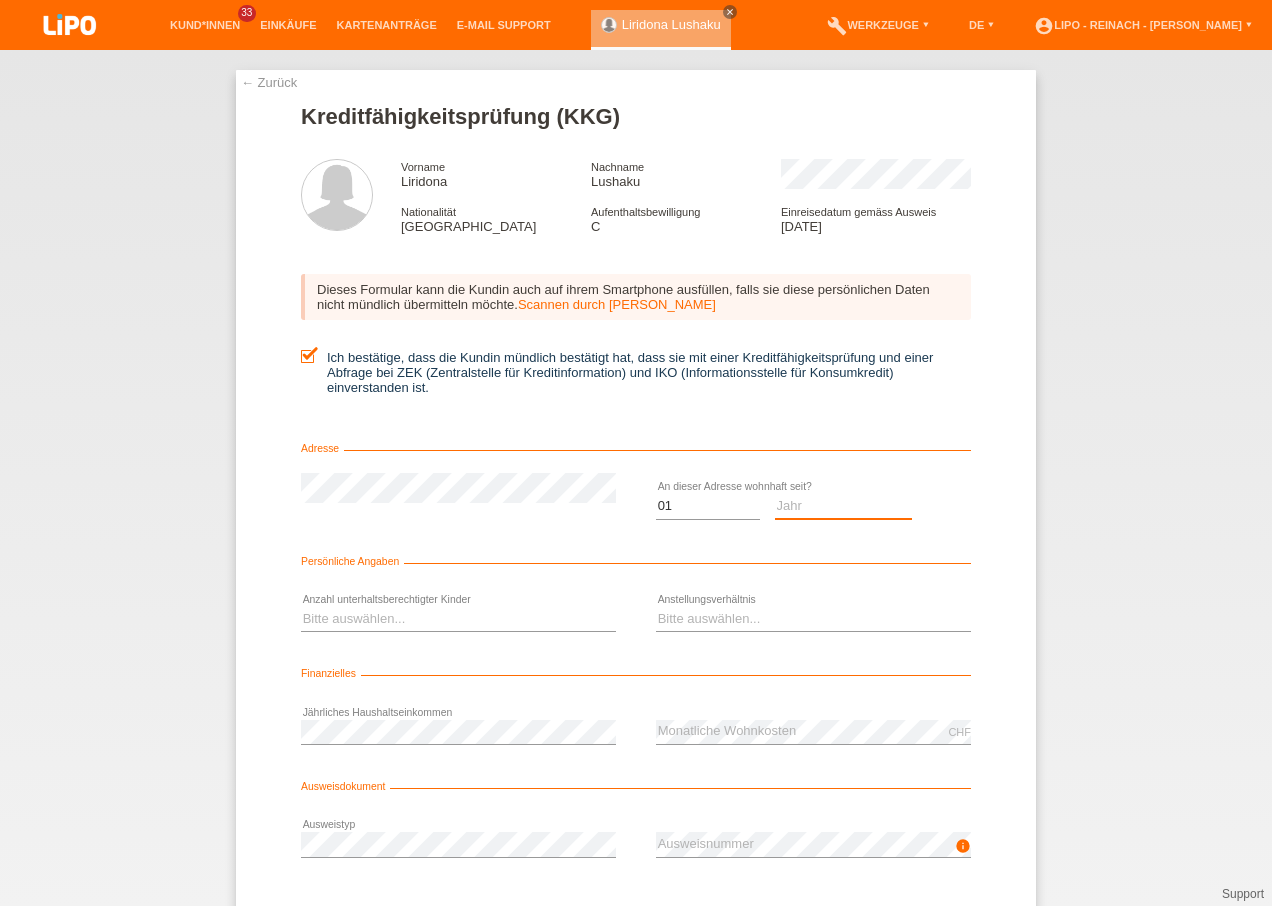 click on "Jahr
2025
2024
2023
2022
2021
2020
2019
2018
2017
2016 2015 2014 2013 2012 2011 2010 2009 2008 2007 2006 2005 2004 2003" at bounding box center (844, 506) 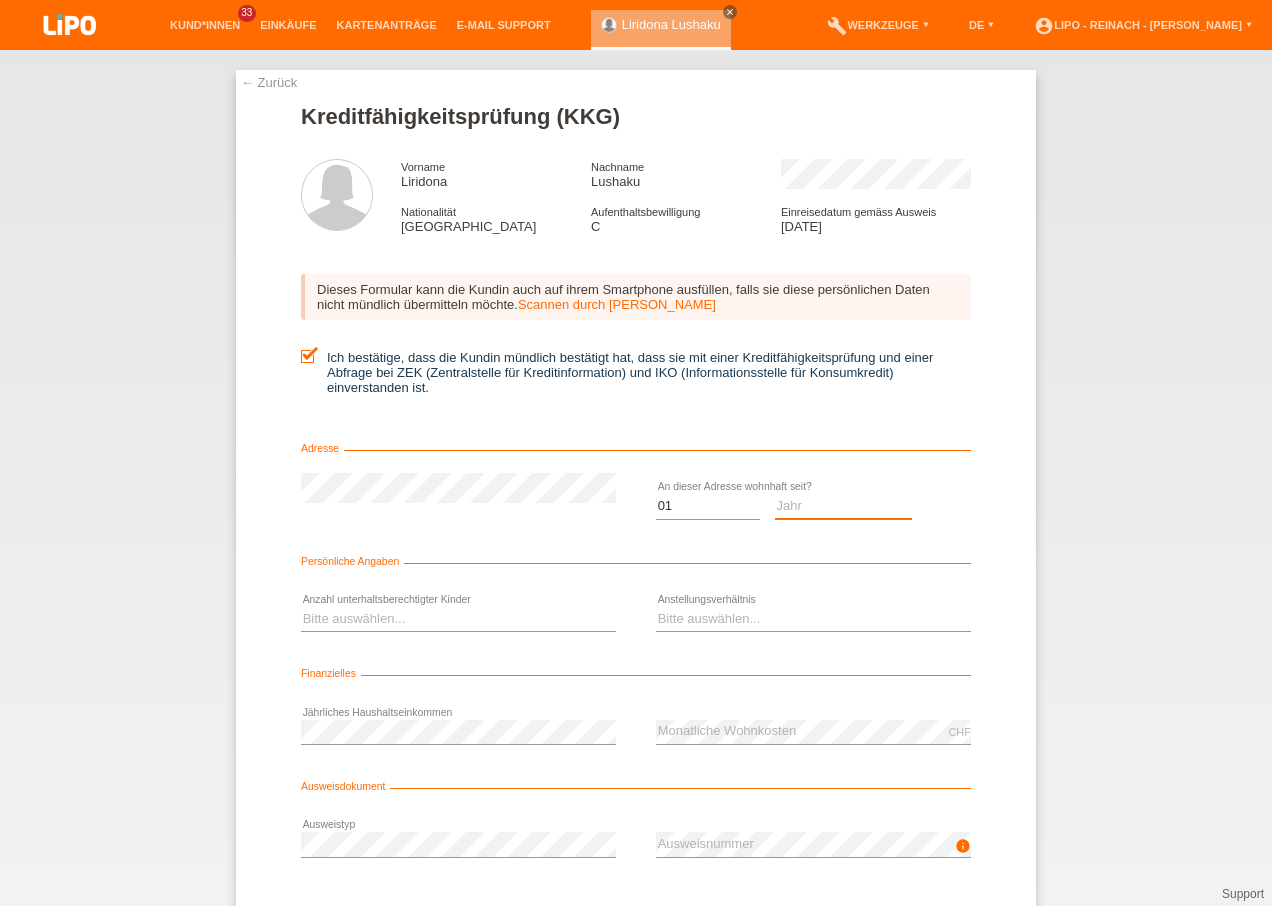 select on "2024" 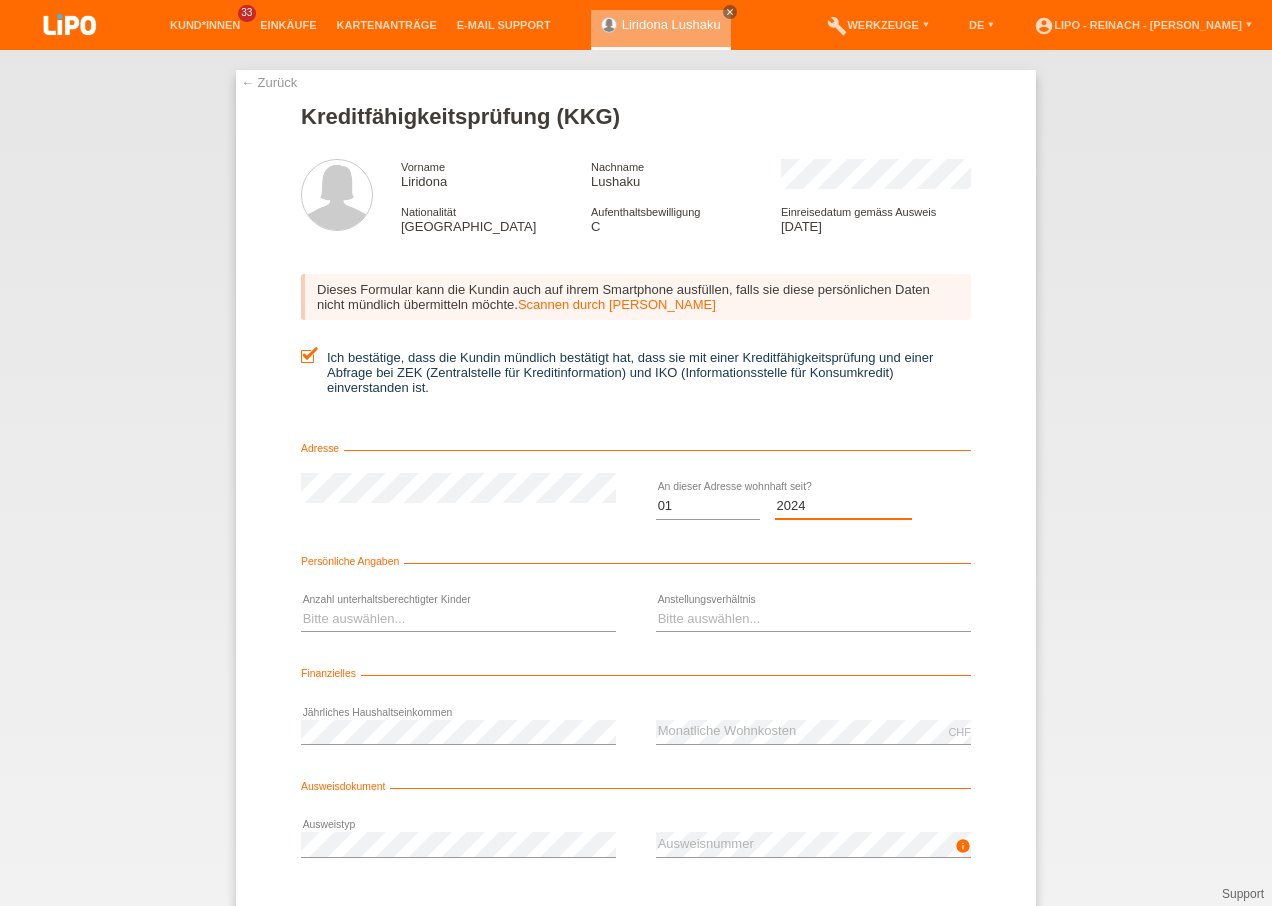 click on "Jahr
2025
2024
2023
2022
2021
2020
2019
2018
2017
2016 2015 2014 2013 2012 2011 2010 2009 2008 2007 2006 2005 2004 2003" at bounding box center (844, 506) 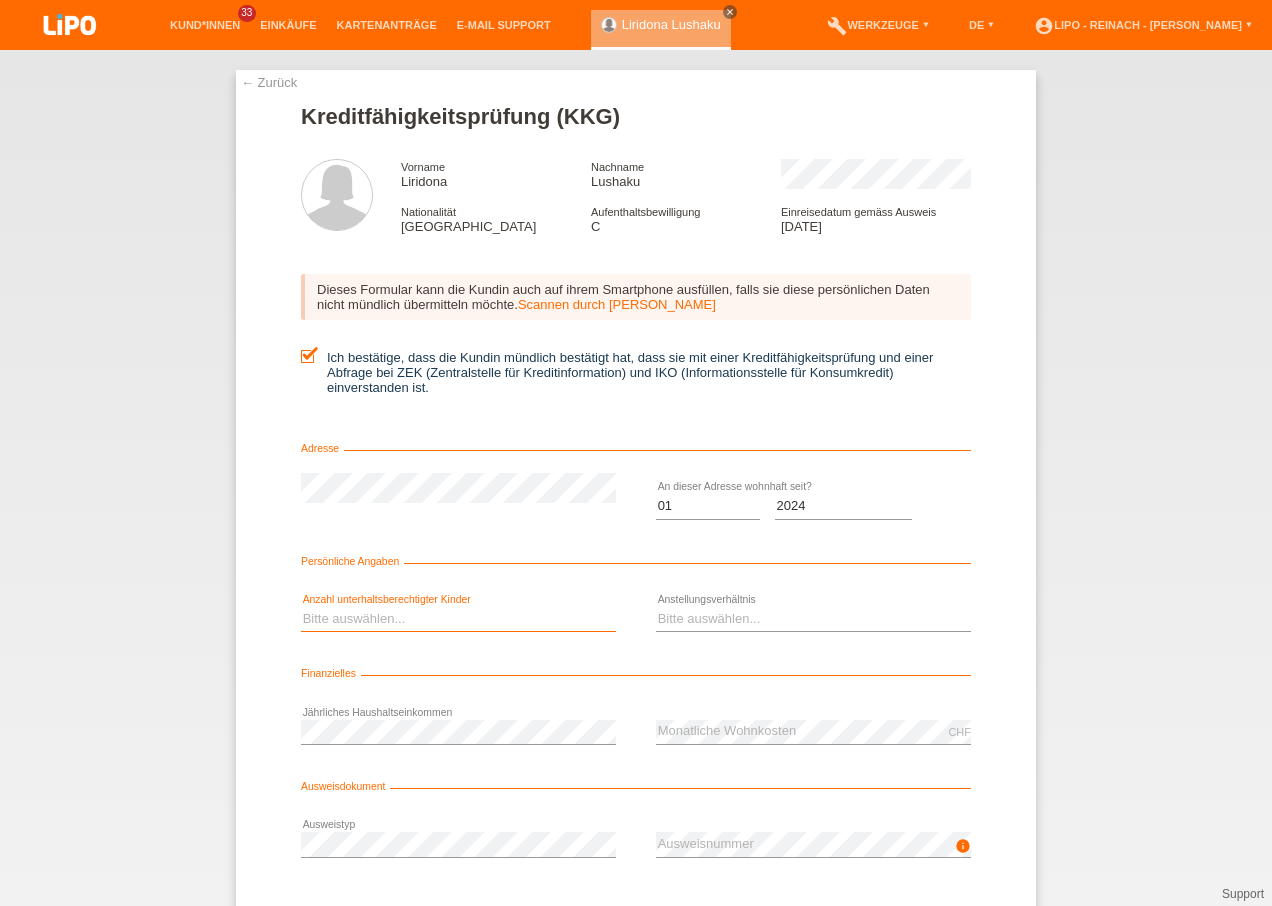 click on "Bitte auswählen...
0
1
2
3
4
5
6
7
8
9" at bounding box center [458, 619] 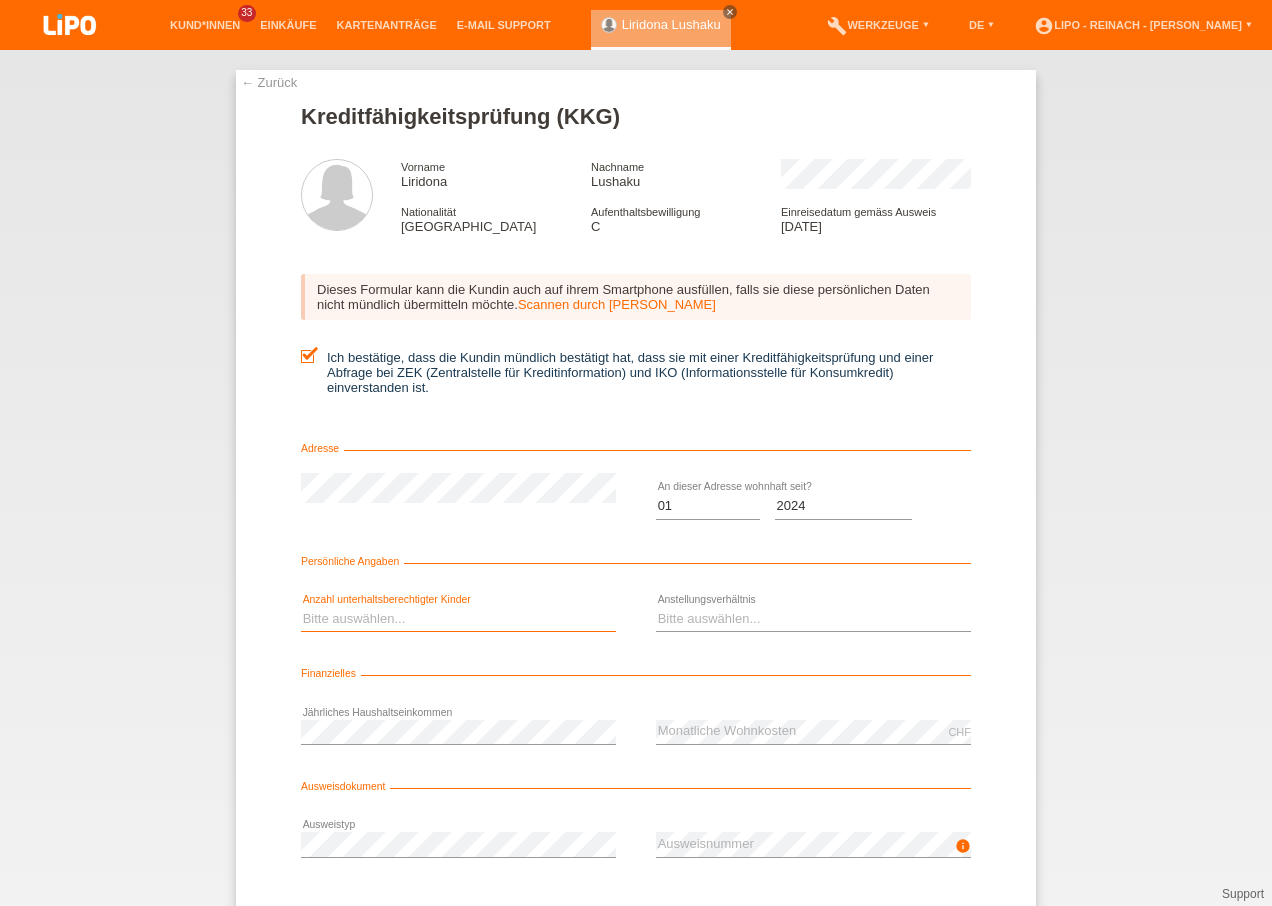 select on "2" 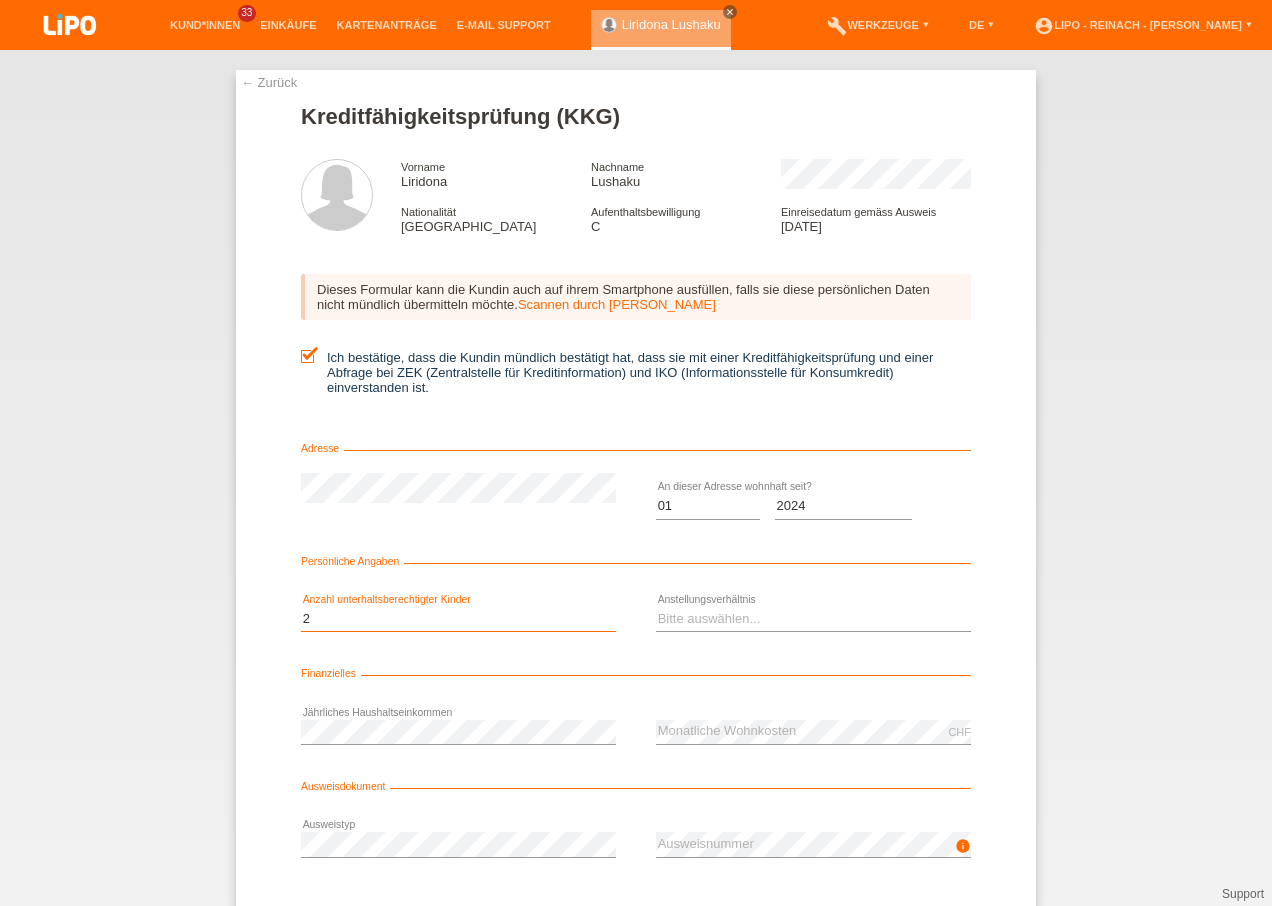 click on "Bitte auswählen...
0
1
2
3
4
5
6
7
8
9" at bounding box center [458, 619] 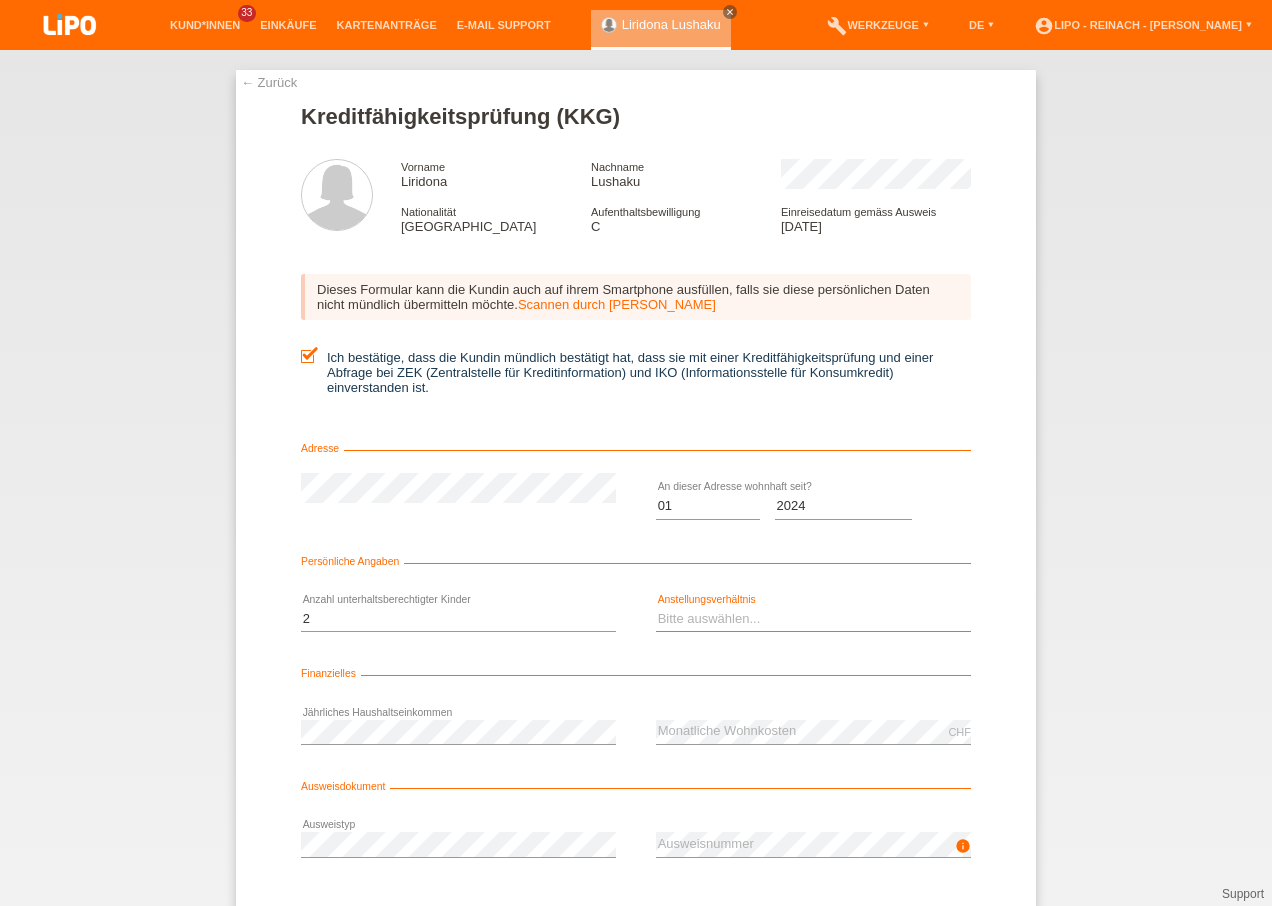 click on "Bitte auswählen...
Unbefristet
Befristet
Lehrling/Student
Pensioniert
Nicht arbeitstätig
Hausfrau/-mann
Selbständig" at bounding box center [813, 619] 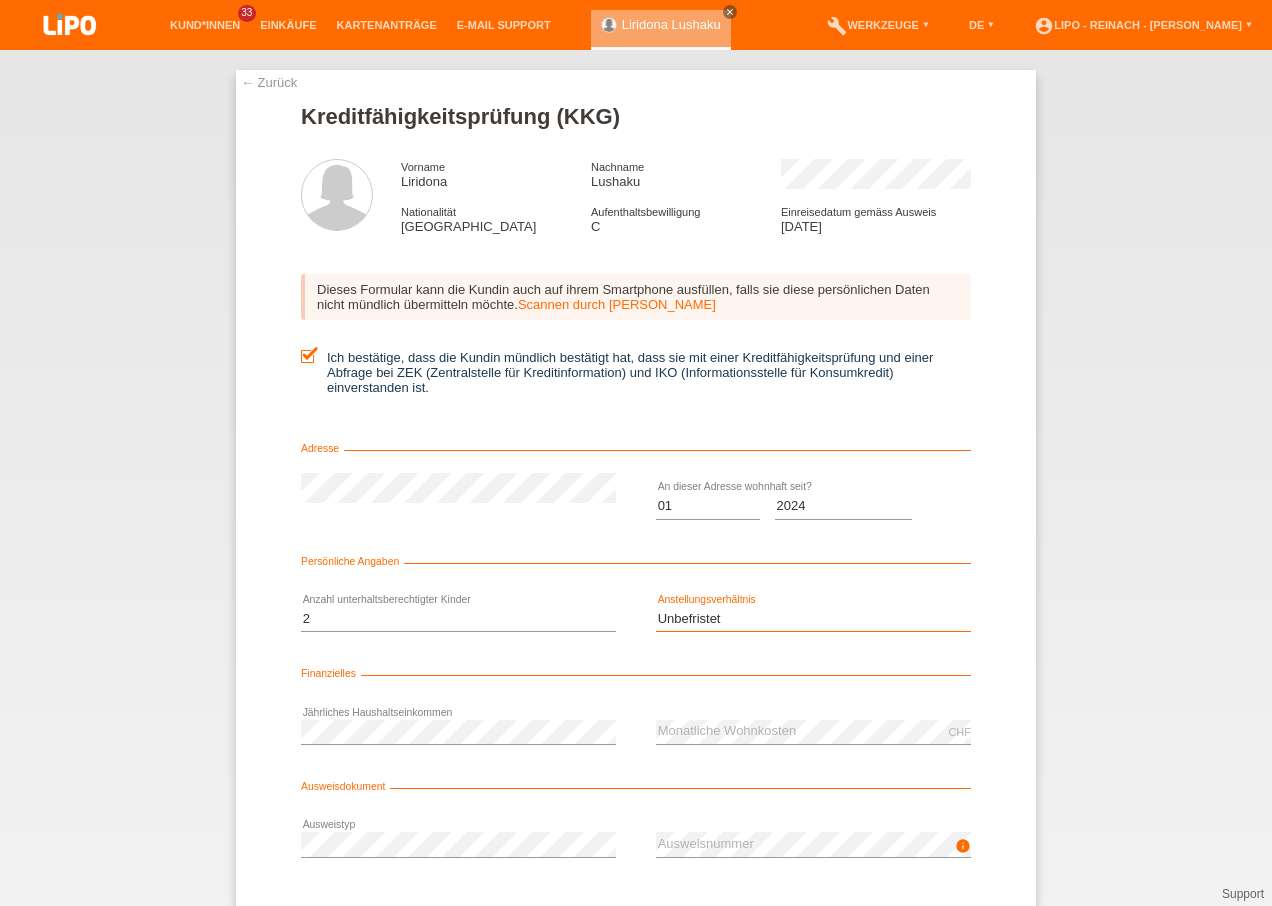 click on "Bitte auswählen...
Unbefristet
Befristet
Lehrling/Student
Pensioniert
Nicht arbeitstätig
Hausfrau/-mann
Selbständig" at bounding box center [813, 619] 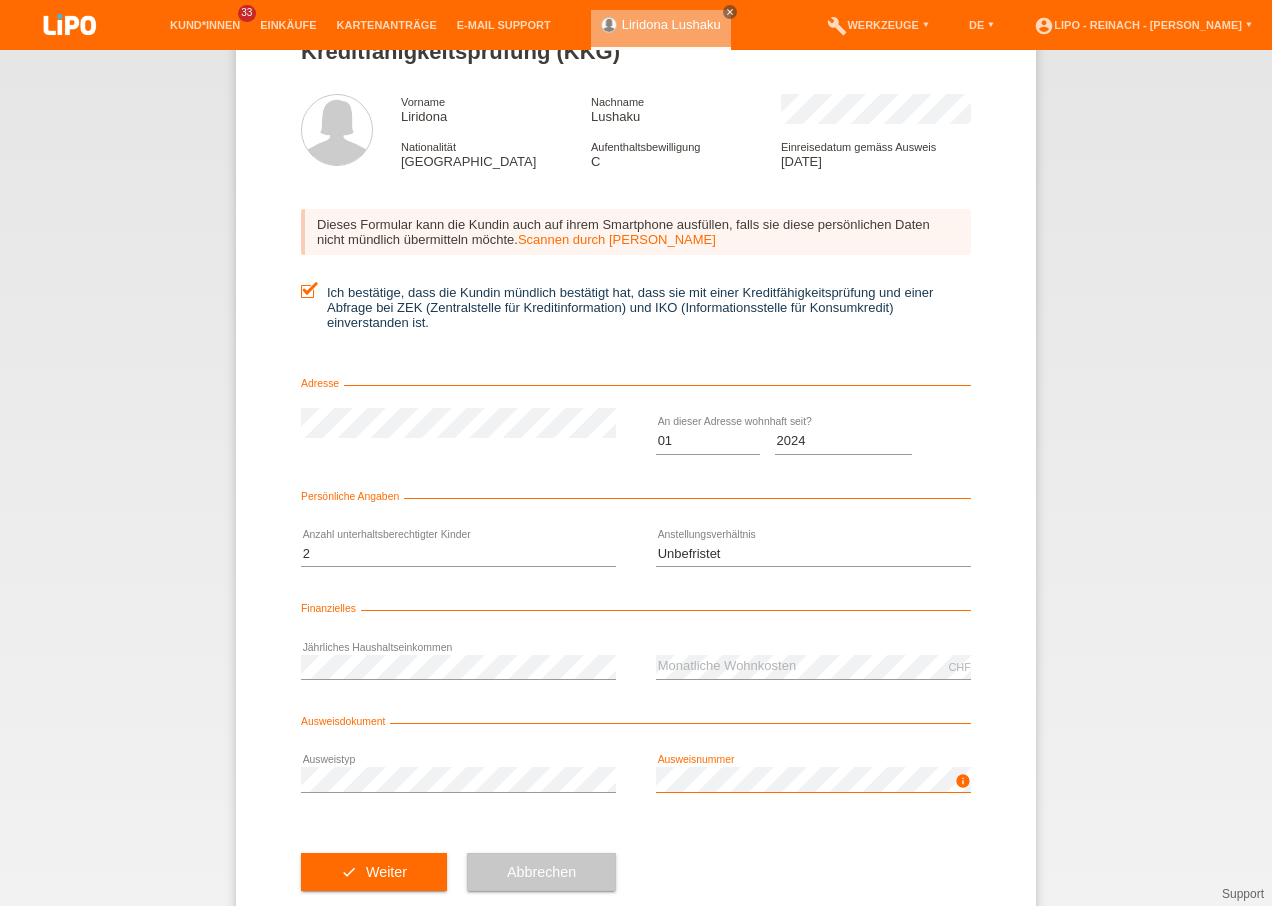 scroll, scrollTop: 100, scrollLeft: 0, axis: vertical 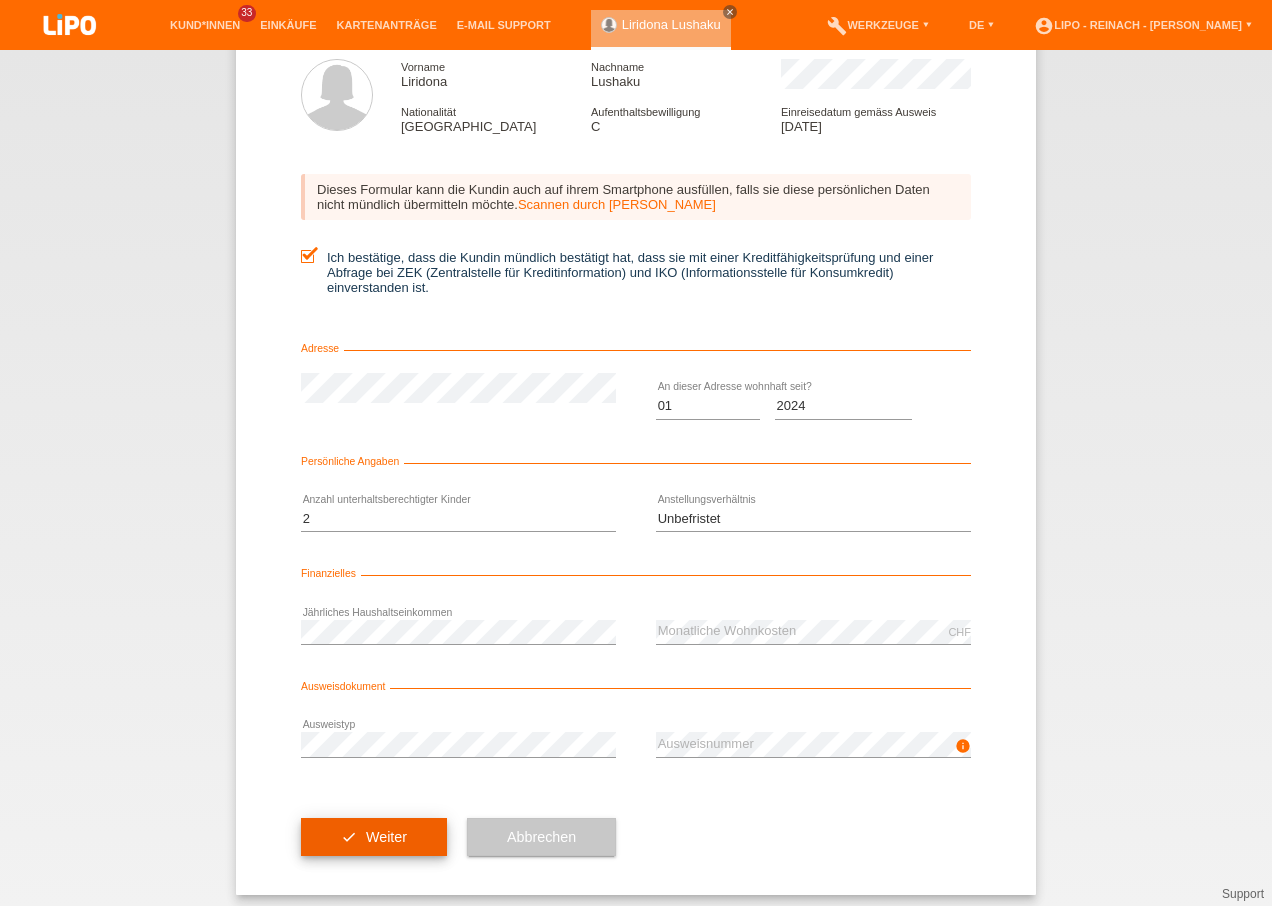 click on "check   Weiter" at bounding box center (374, 837) 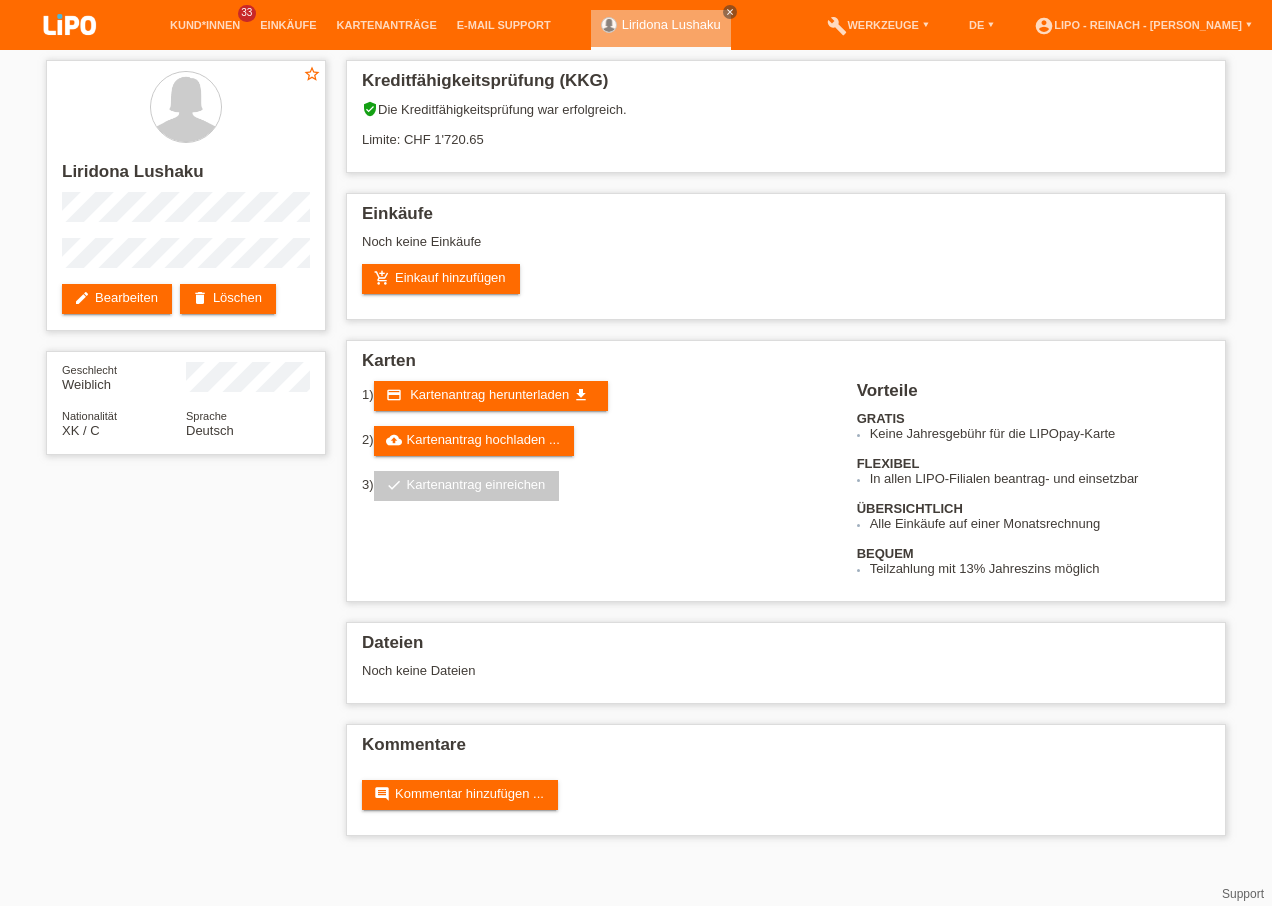 scroll, scrollTop: 0, scrollLeft: 0, axis: both 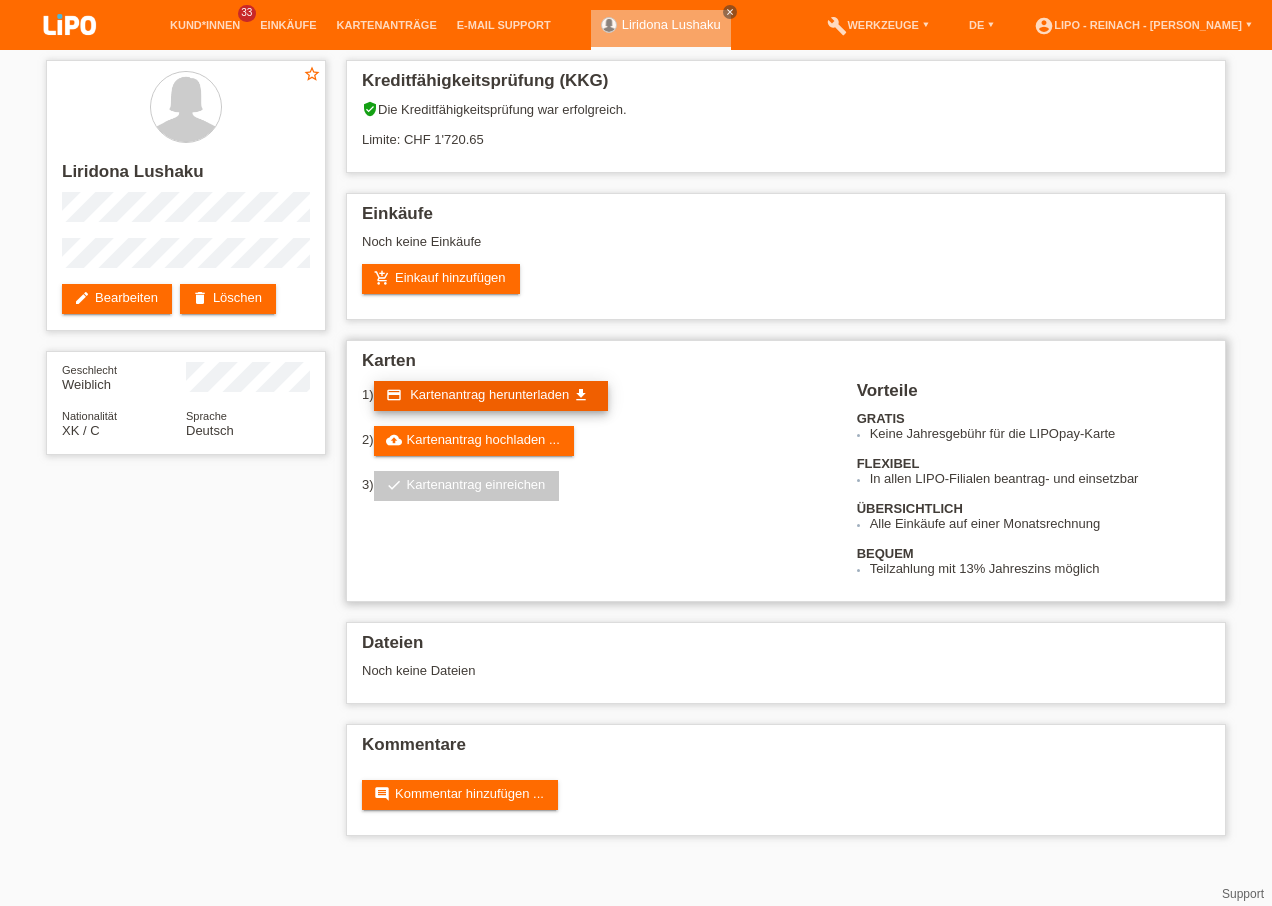 click on "Kartenantrag herunterladen" at bounding box center (489, 394) 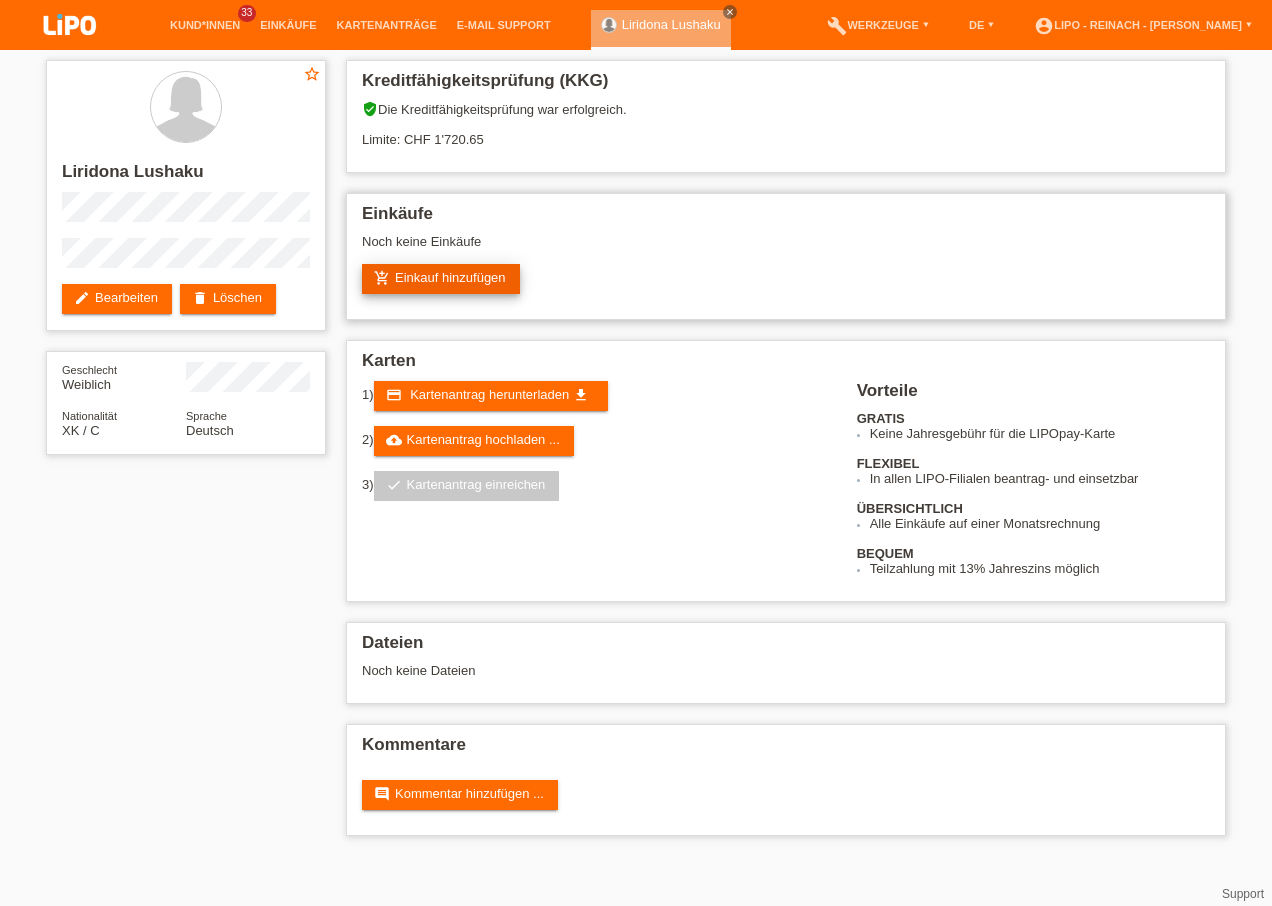 click on "add_shopping_cart  Einkauf hinzufügen" at bounding box center (441, 279) 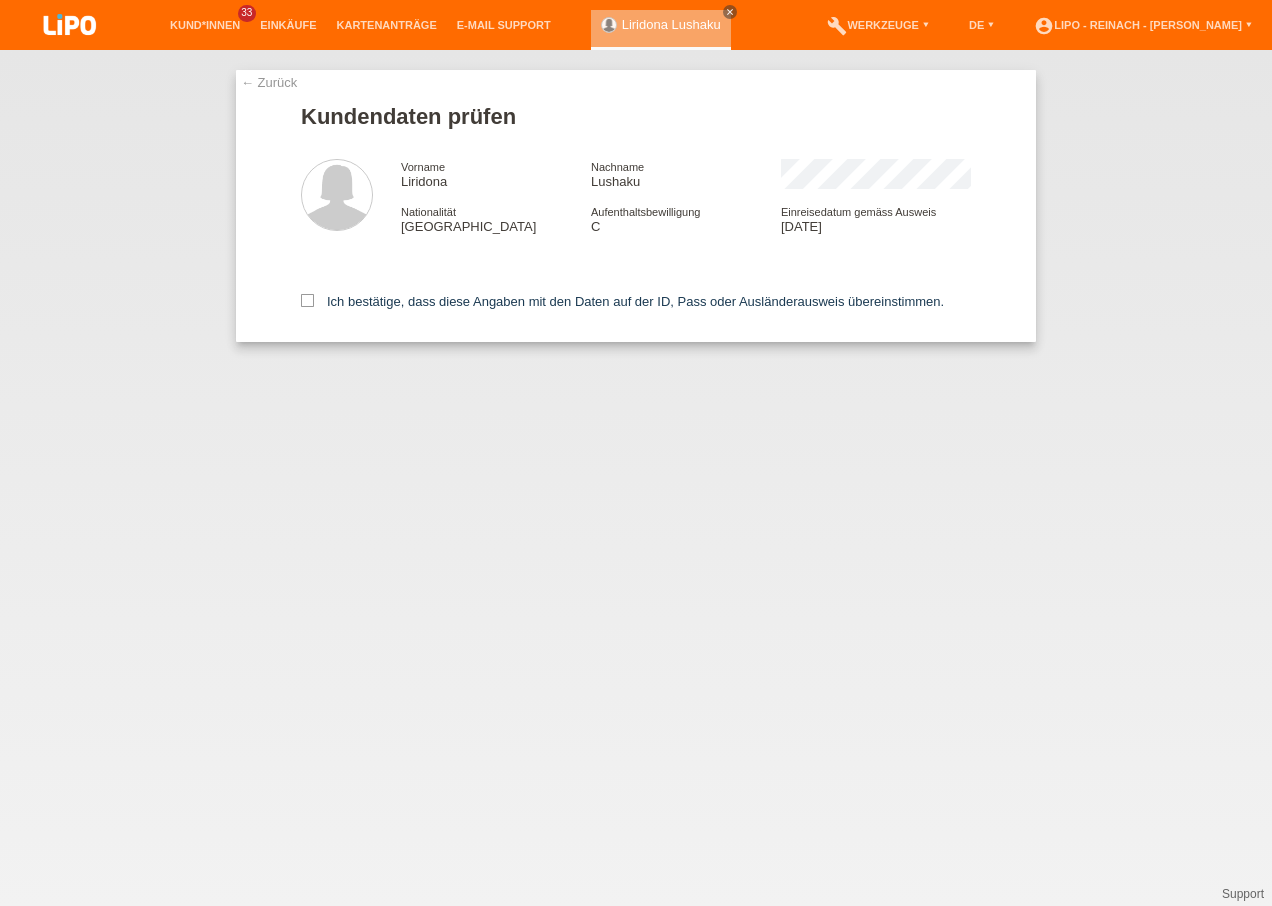 scroll, scrollTop: 0, scrollLeft: 0, axis: both 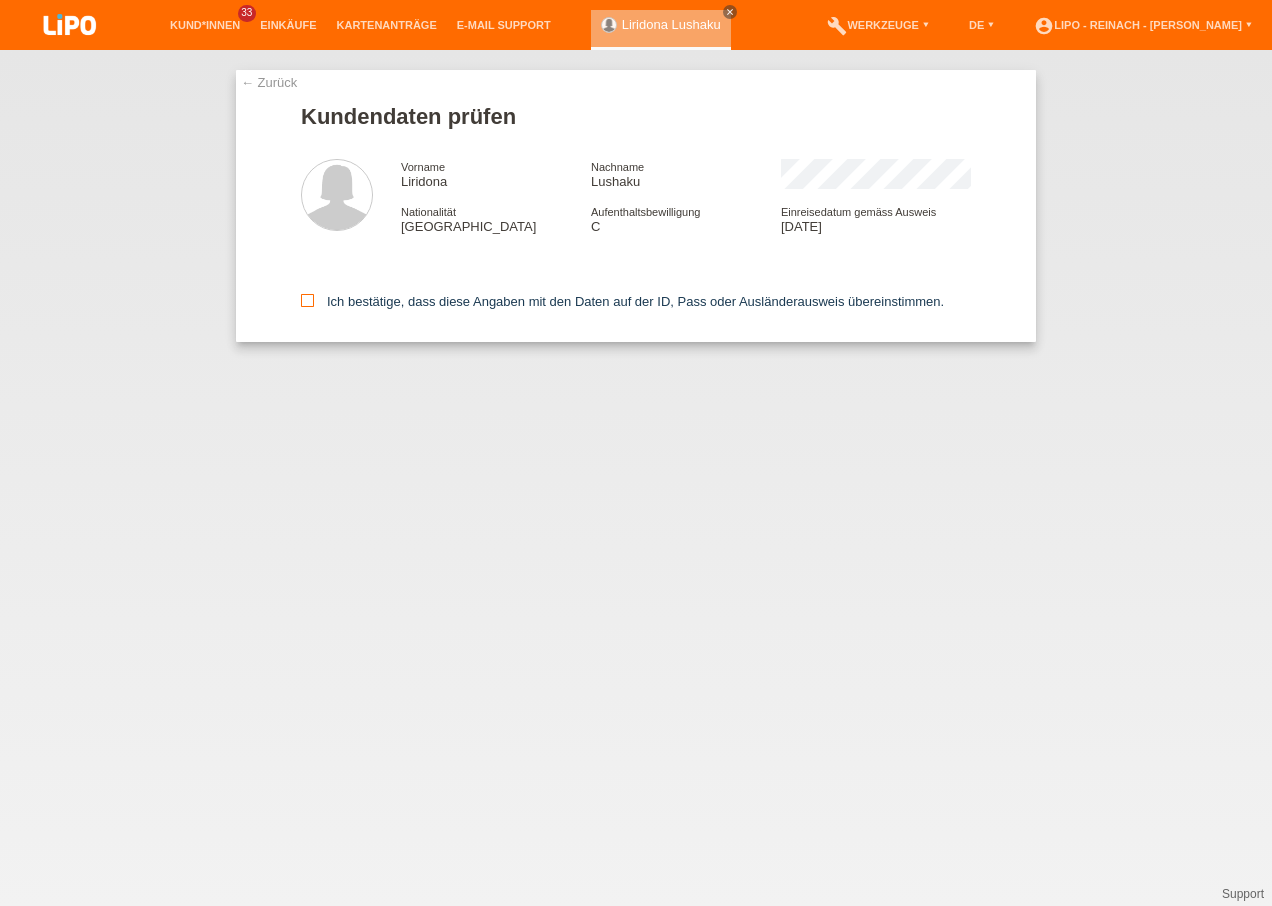 click at bounding box center (307, 300) 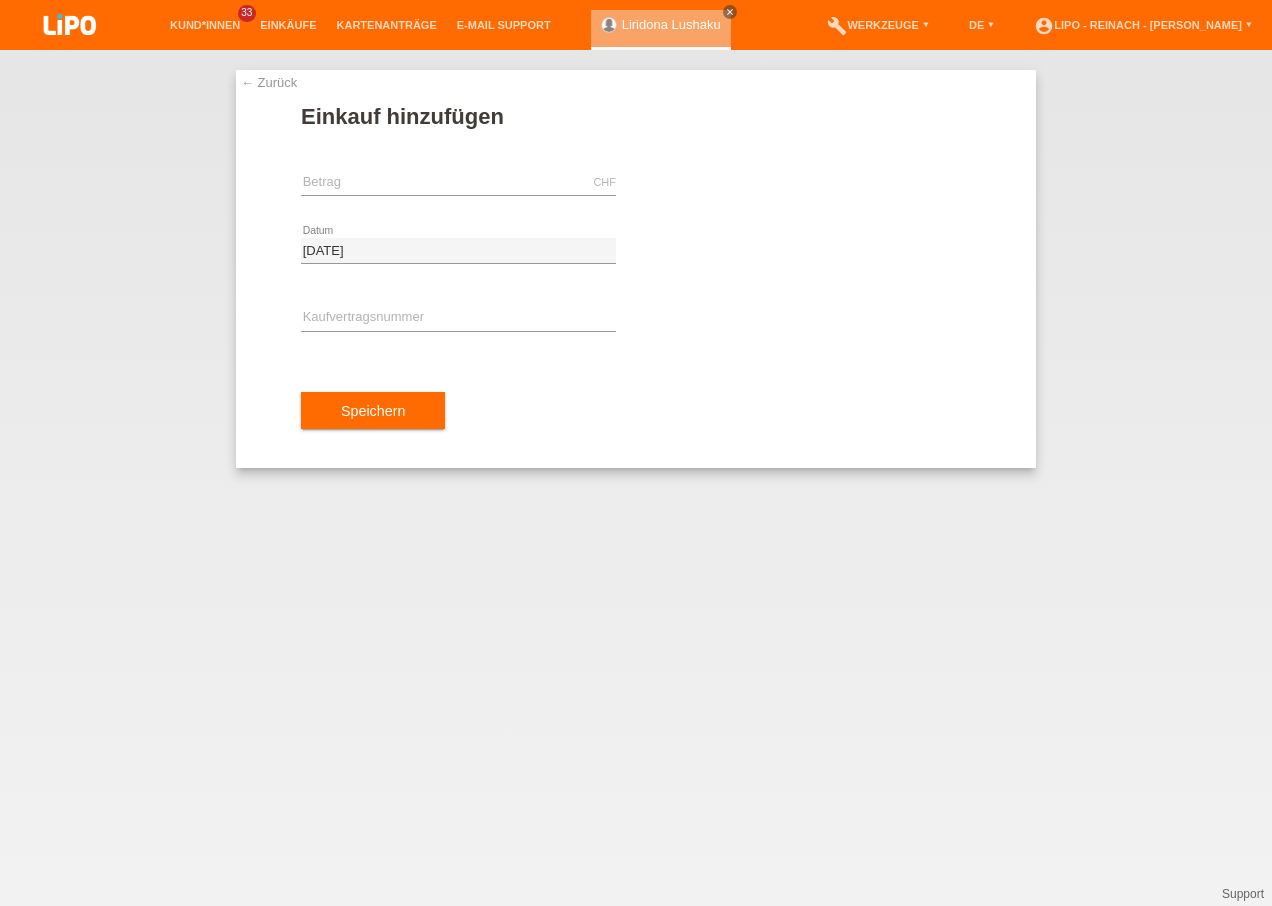 scroll, scrollTop: 0, scrollLeft: 0, axis: both 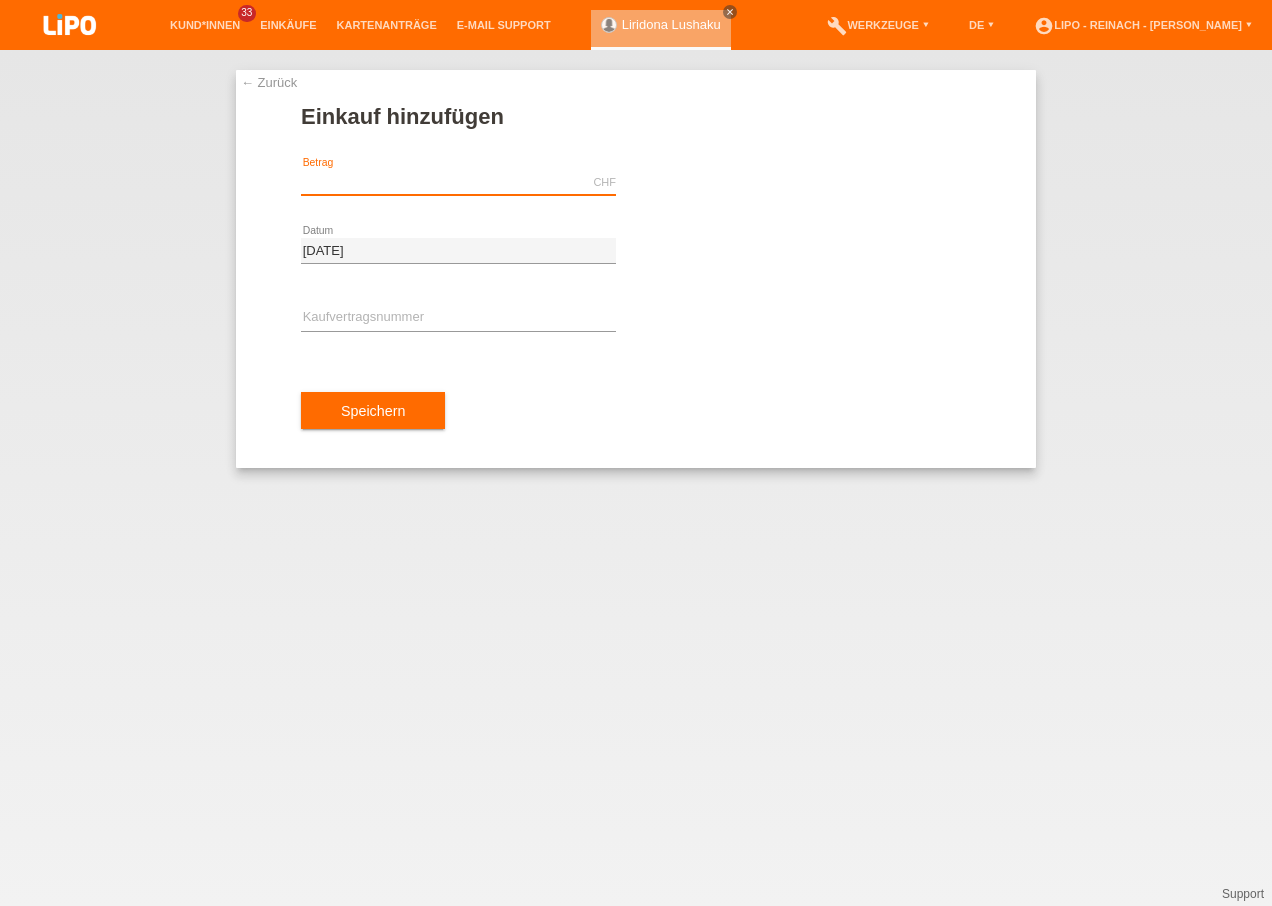 click at bounding box center (458, 182) 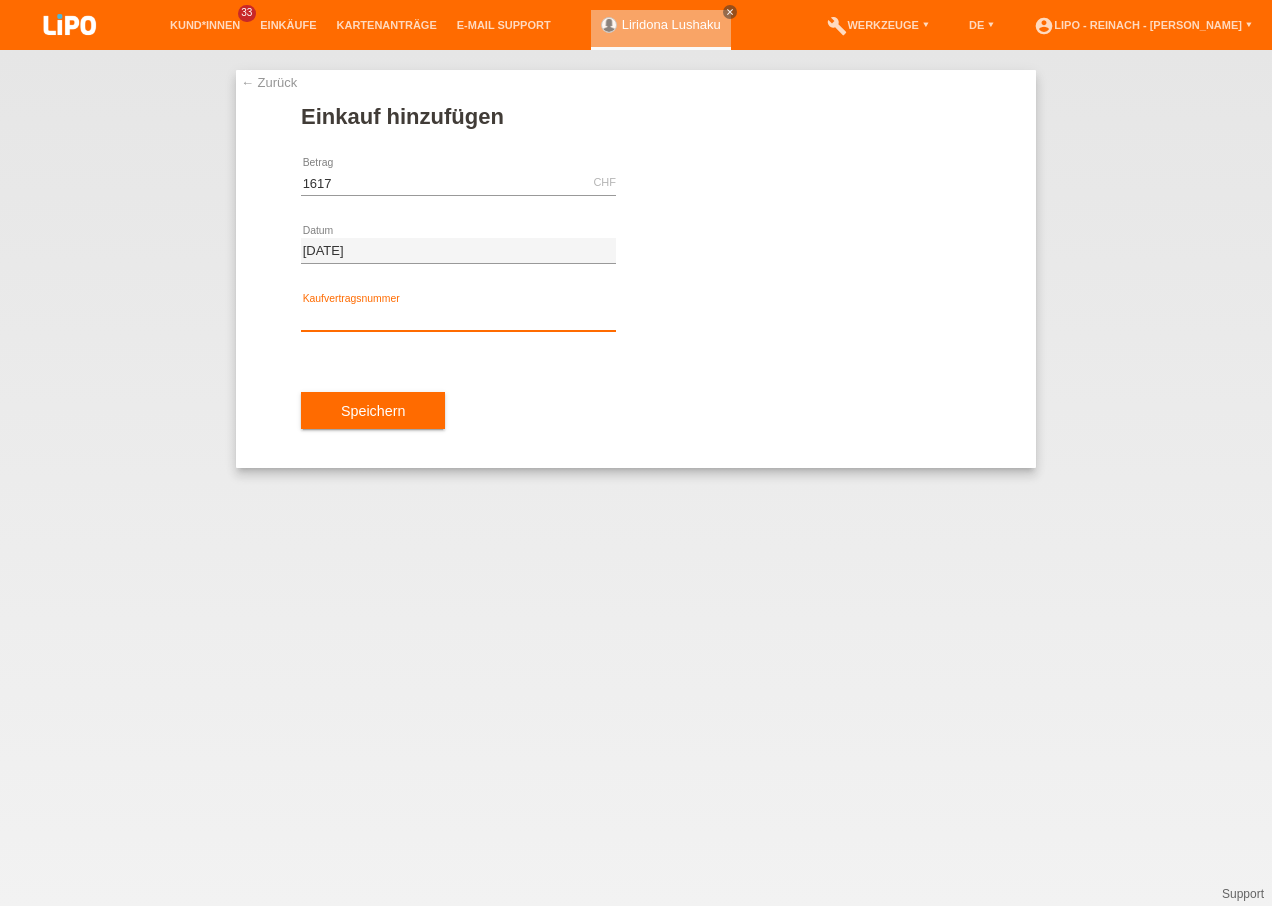 type on "1617.00" 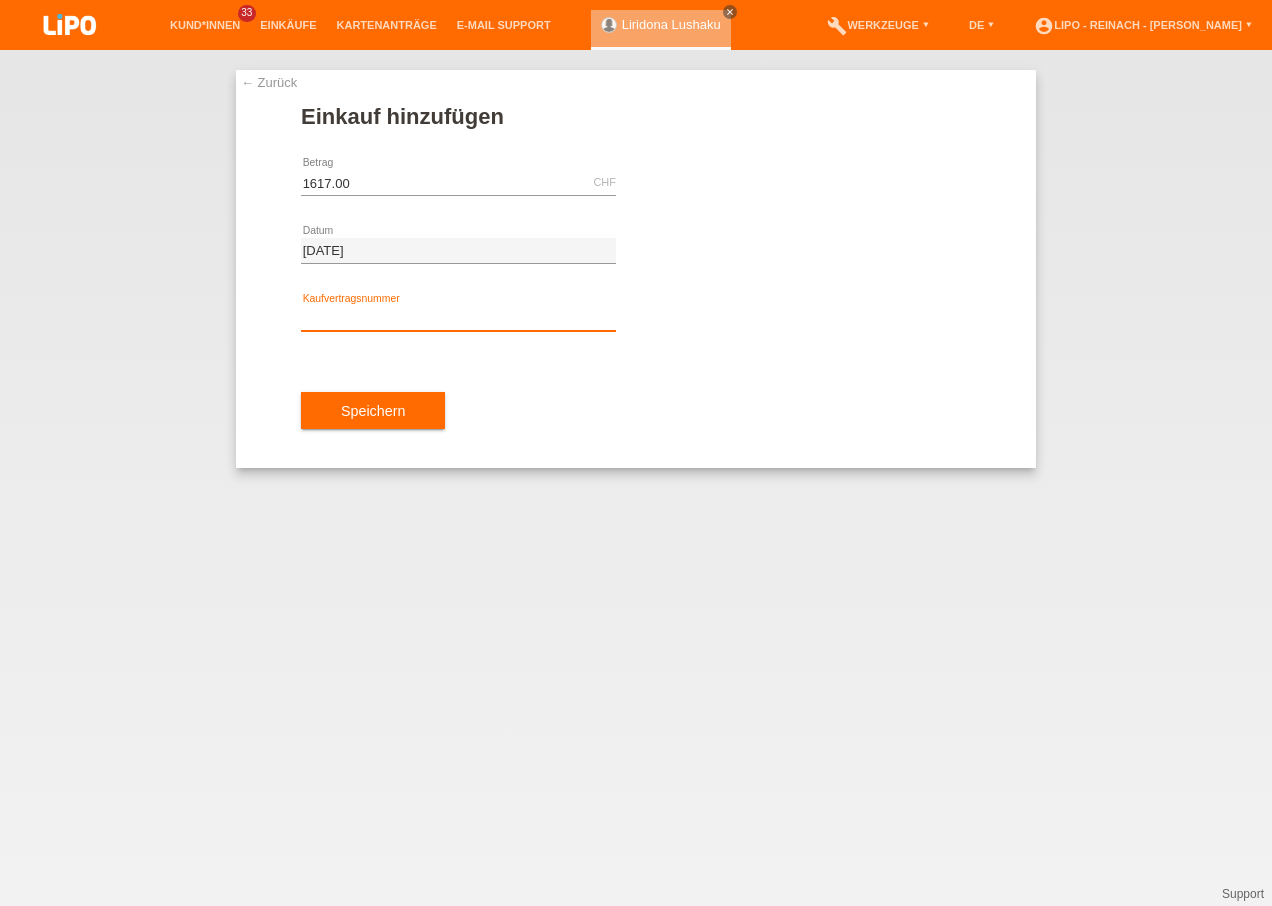 click at bounding box center [458, 318] 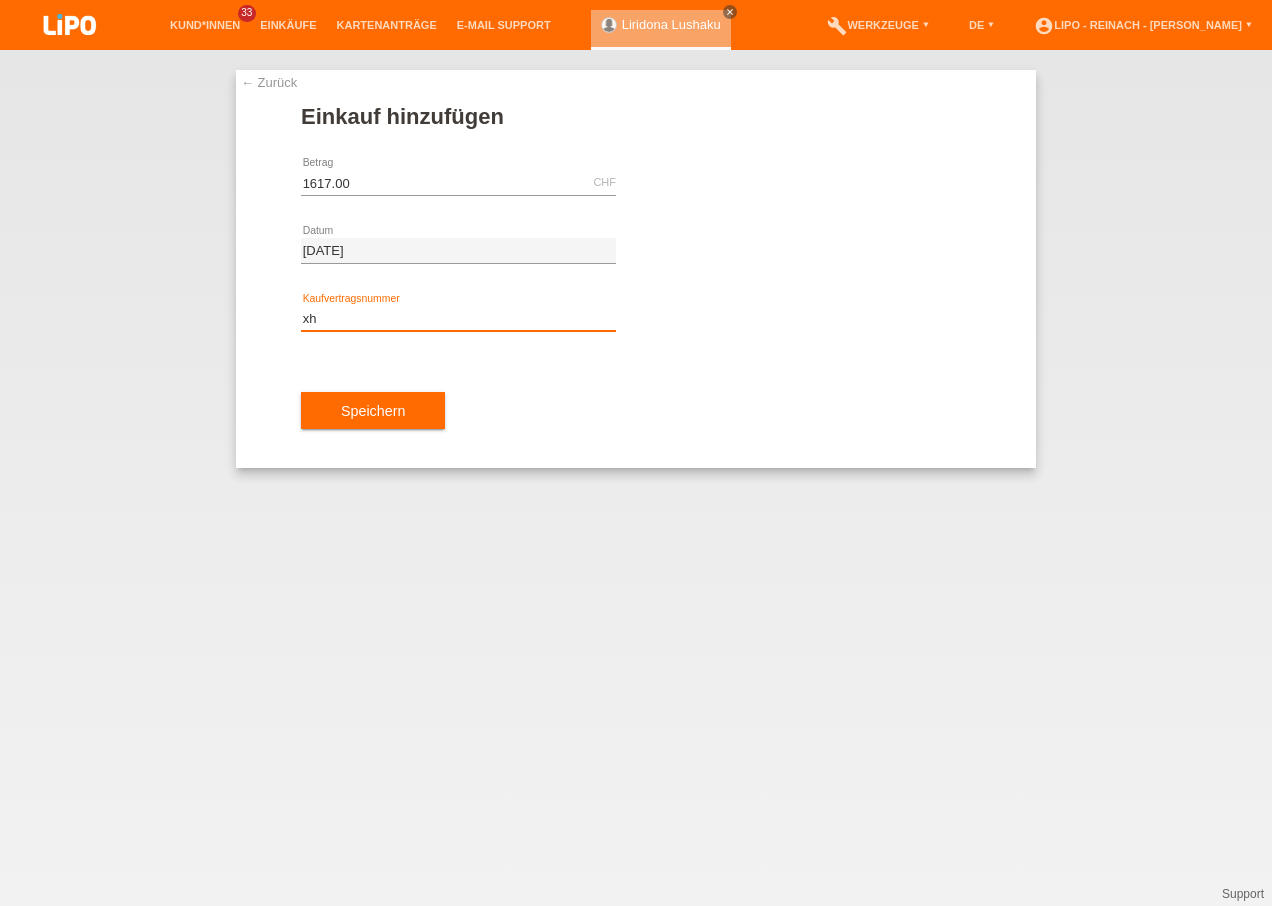 type on "x" 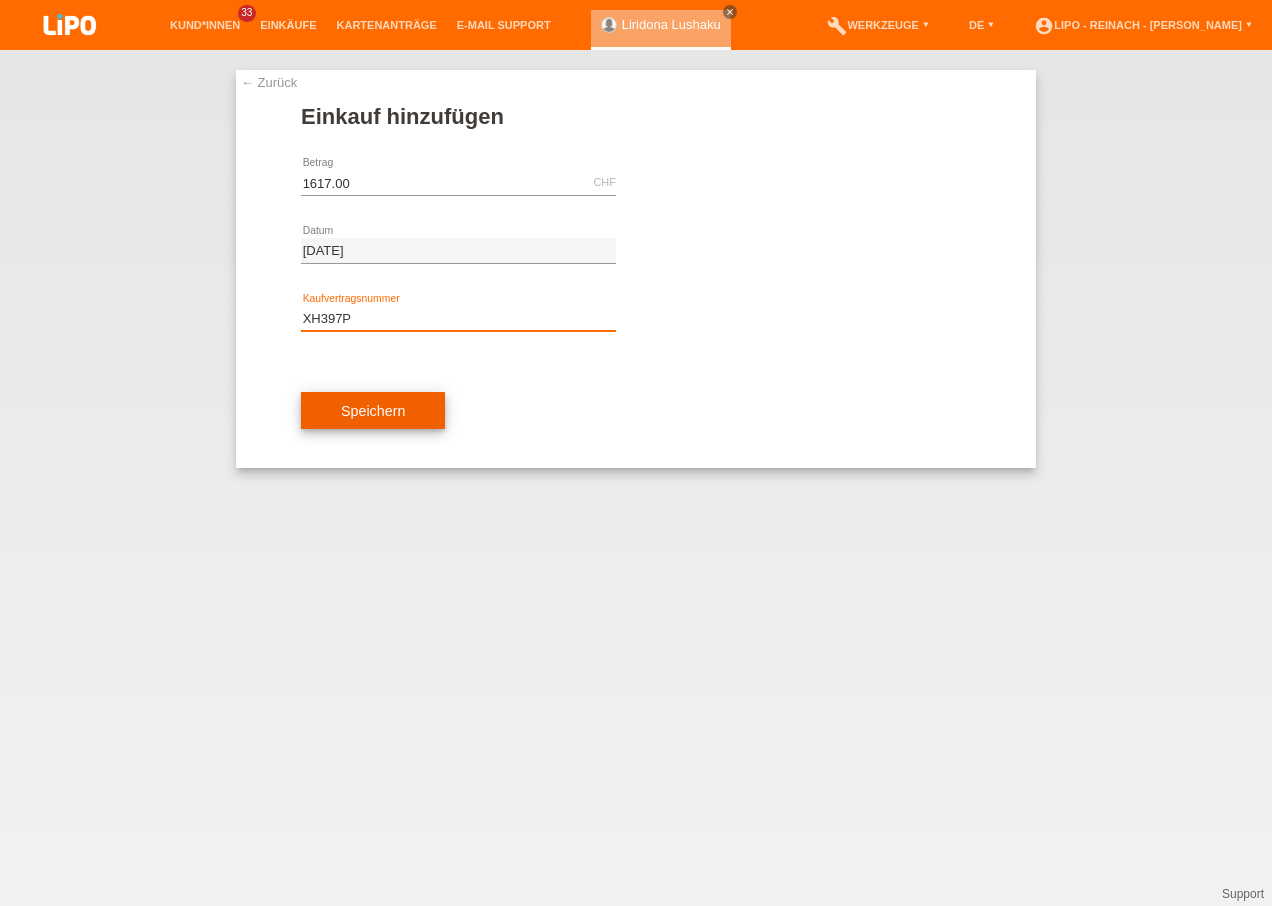 type on "XH397P" 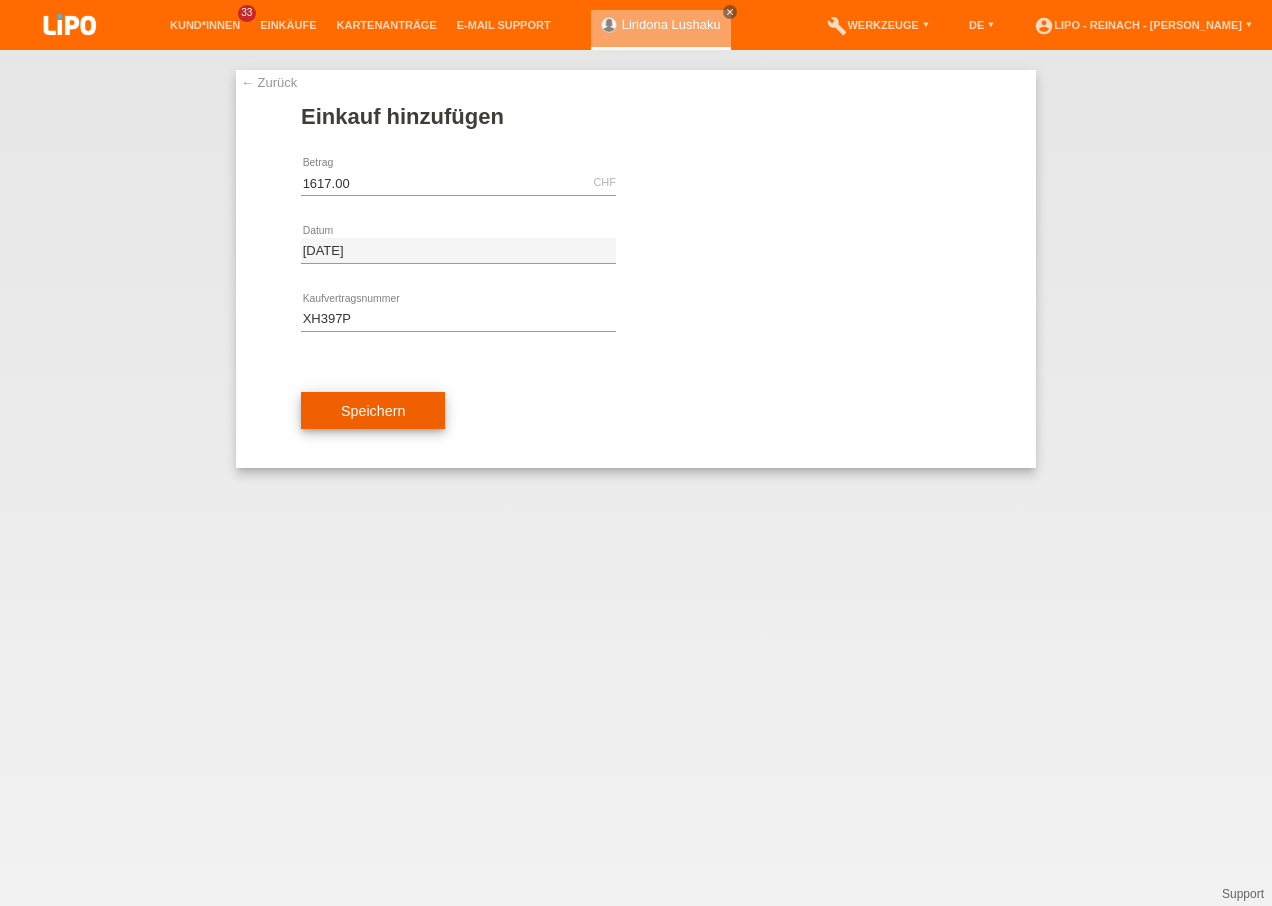 click on "Speichern" at bounding box center (373, 411) 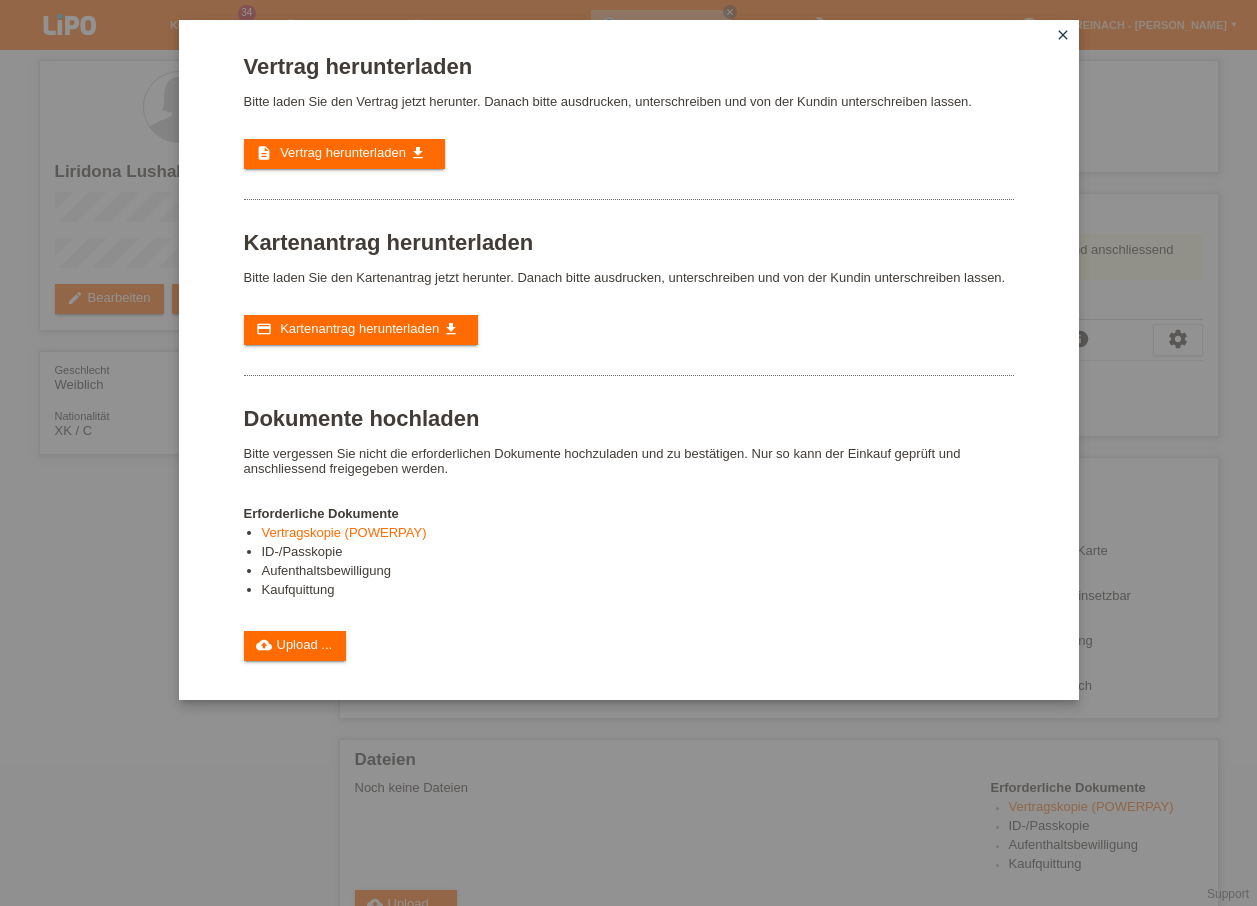 scroll, scrollTop: 0, scrollLeft: 0, axis: both 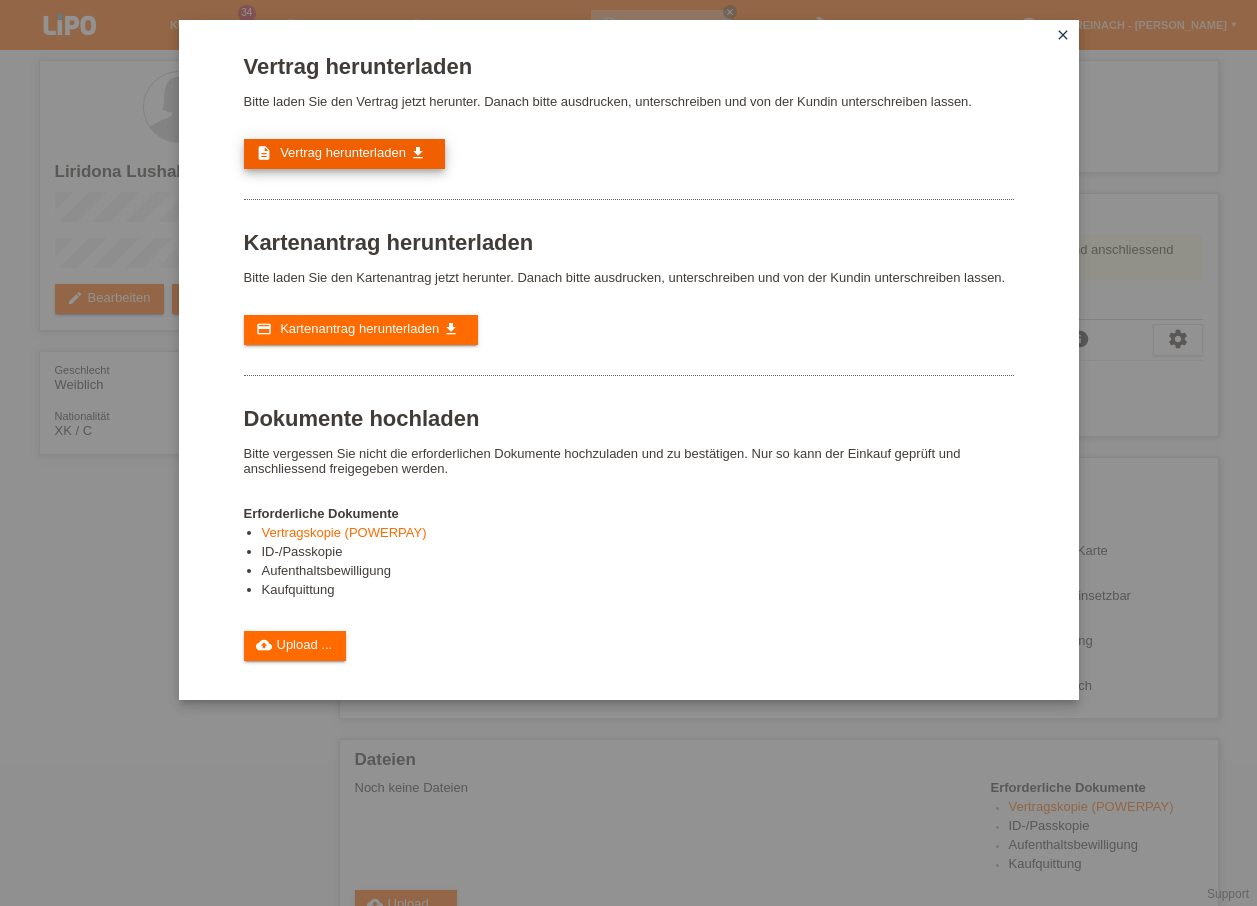click on "Vertrag herunterladen" at bounding box center (343, 152) 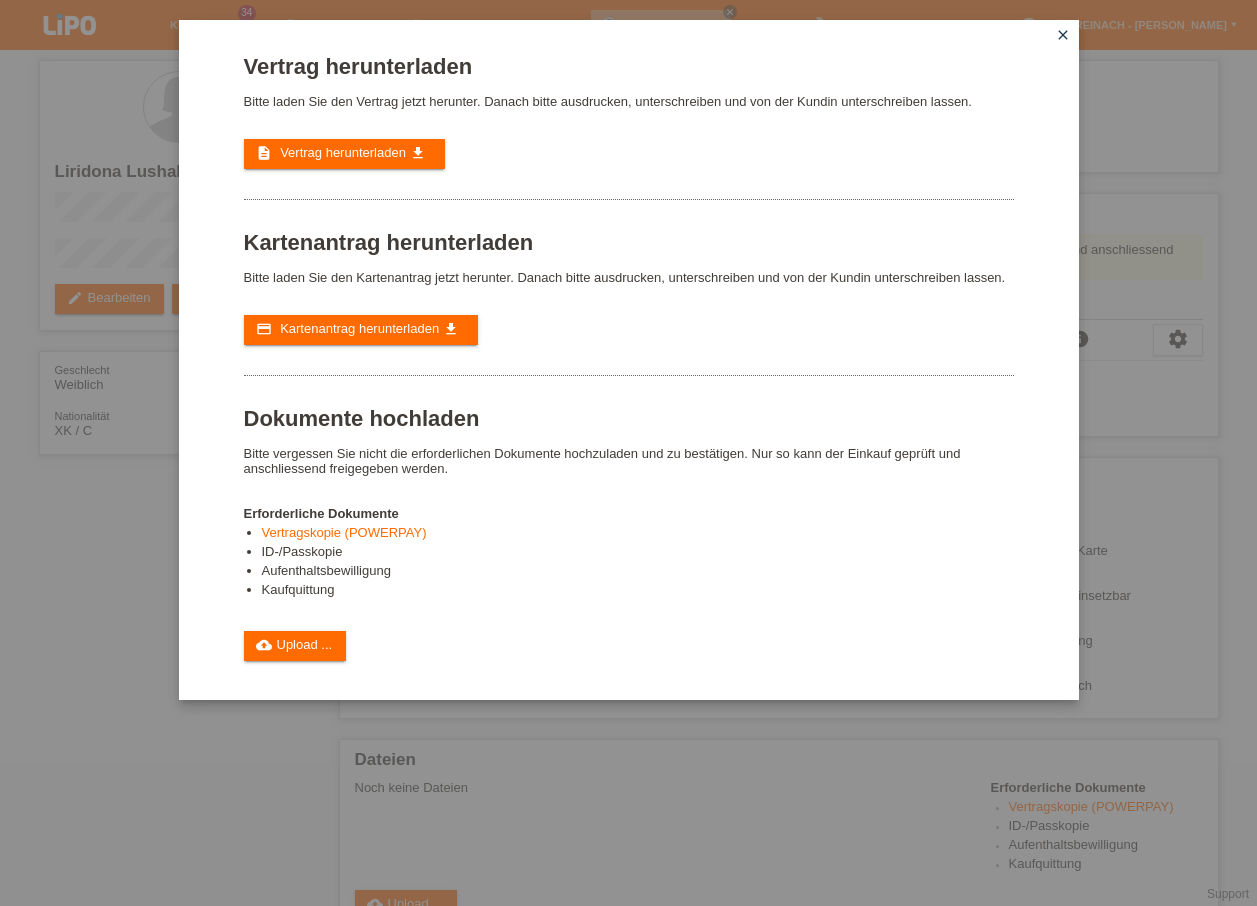 click on "close" at bounding box center (1063, 35) 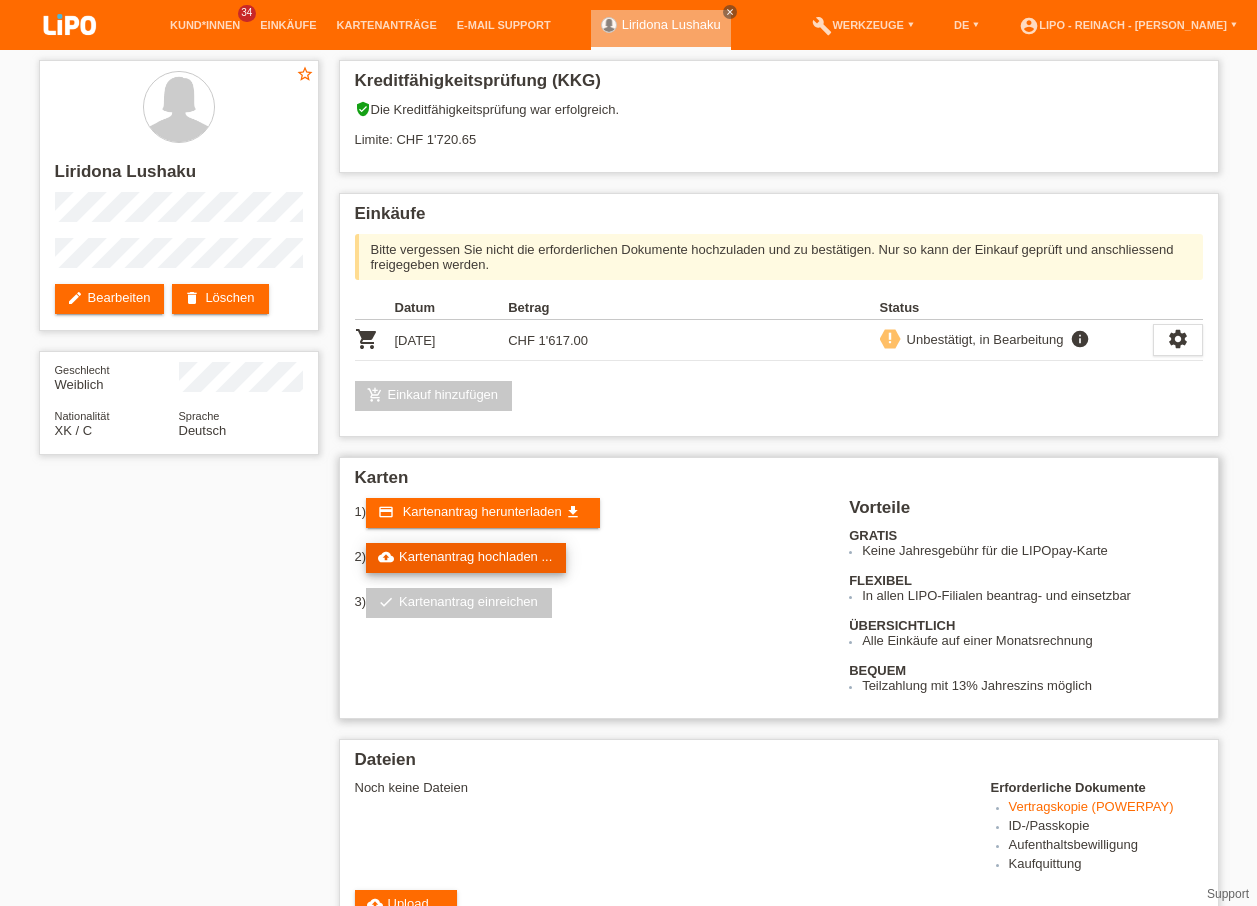 click on "cloud_upload  Kartenantrag hochladen ..." at bounding box center [466, 558] 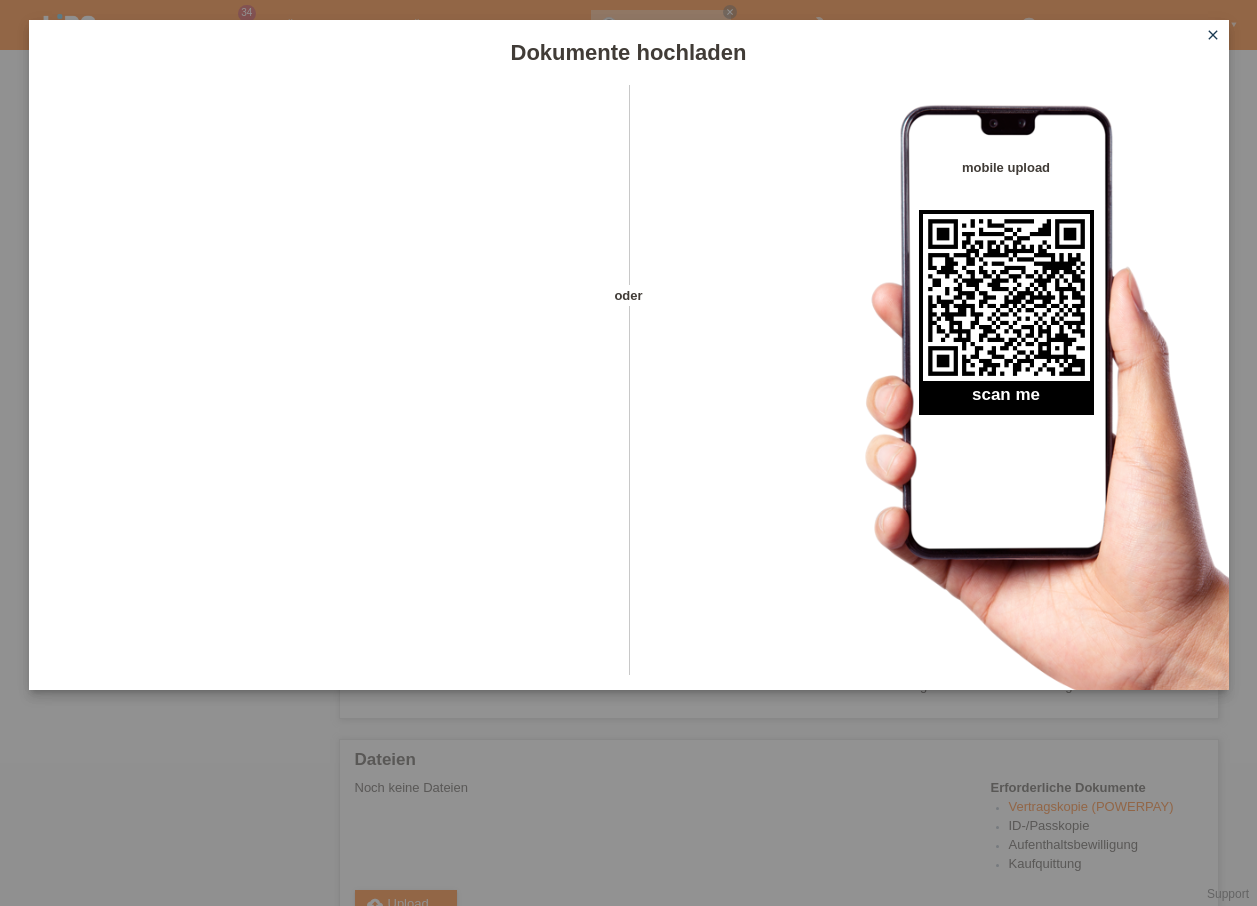 click on "close" at bounding box center (1213, 35) 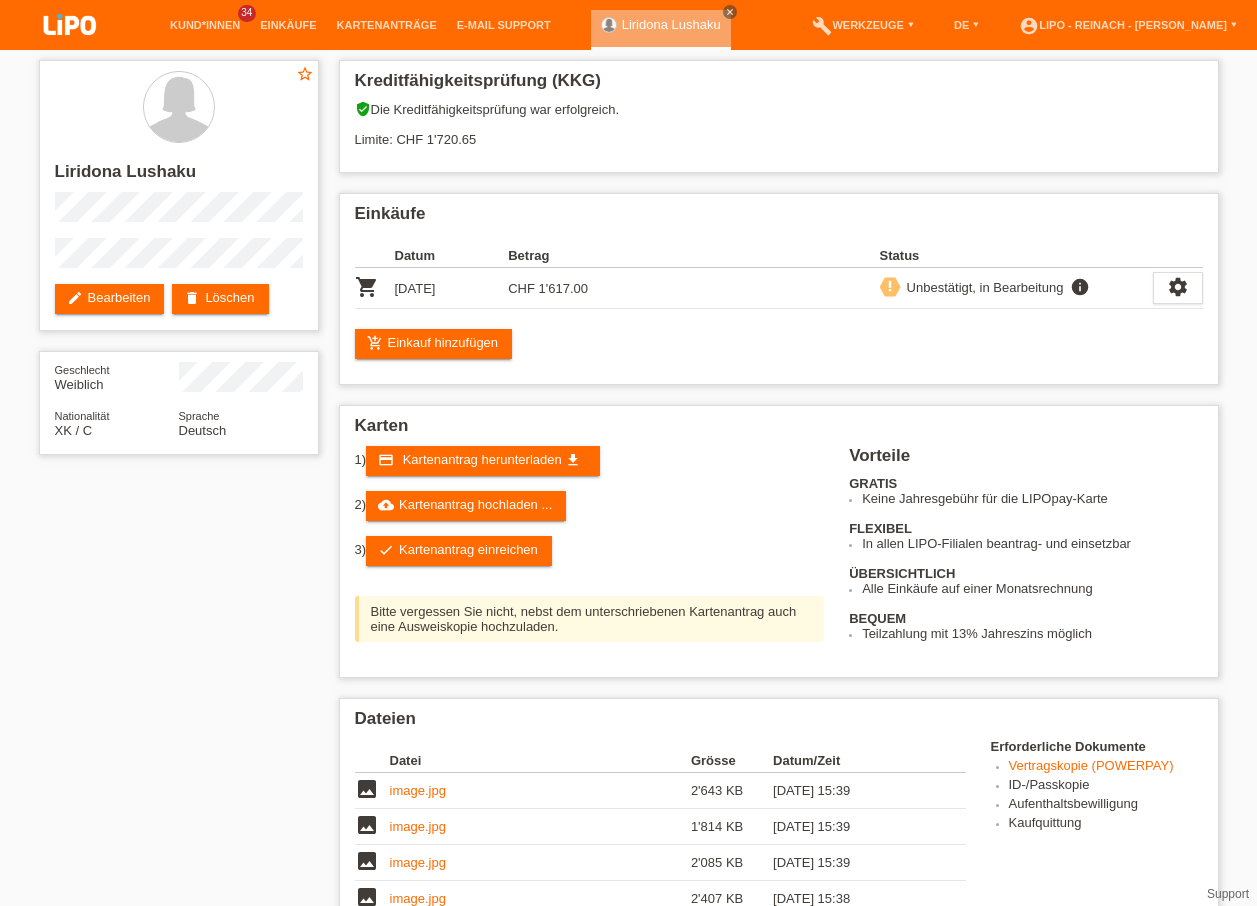 scroll, scrollTop: 0, scrollLeft: 0, axis: both 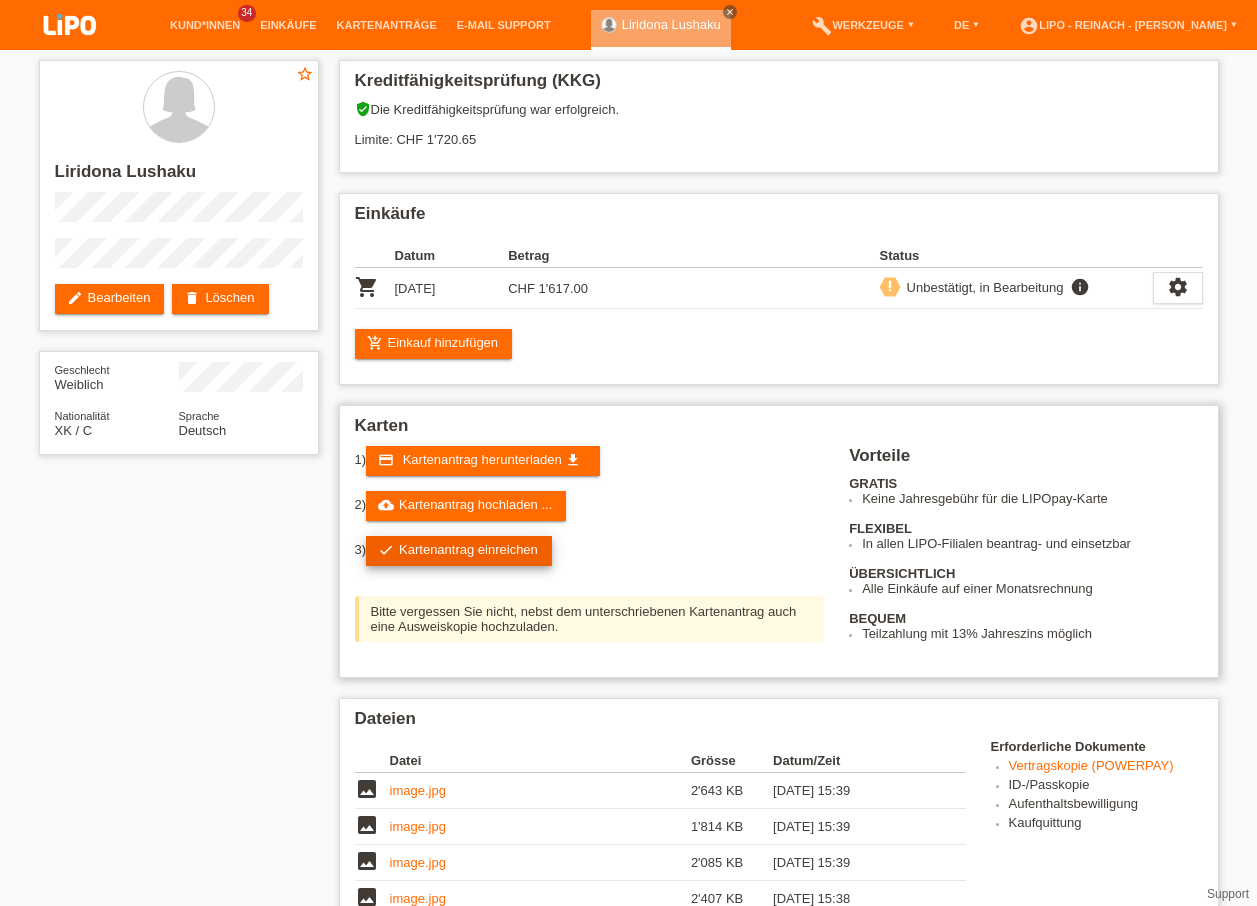 click on "check  Kartenantrag einreichen" at bounding box center (459, 551) 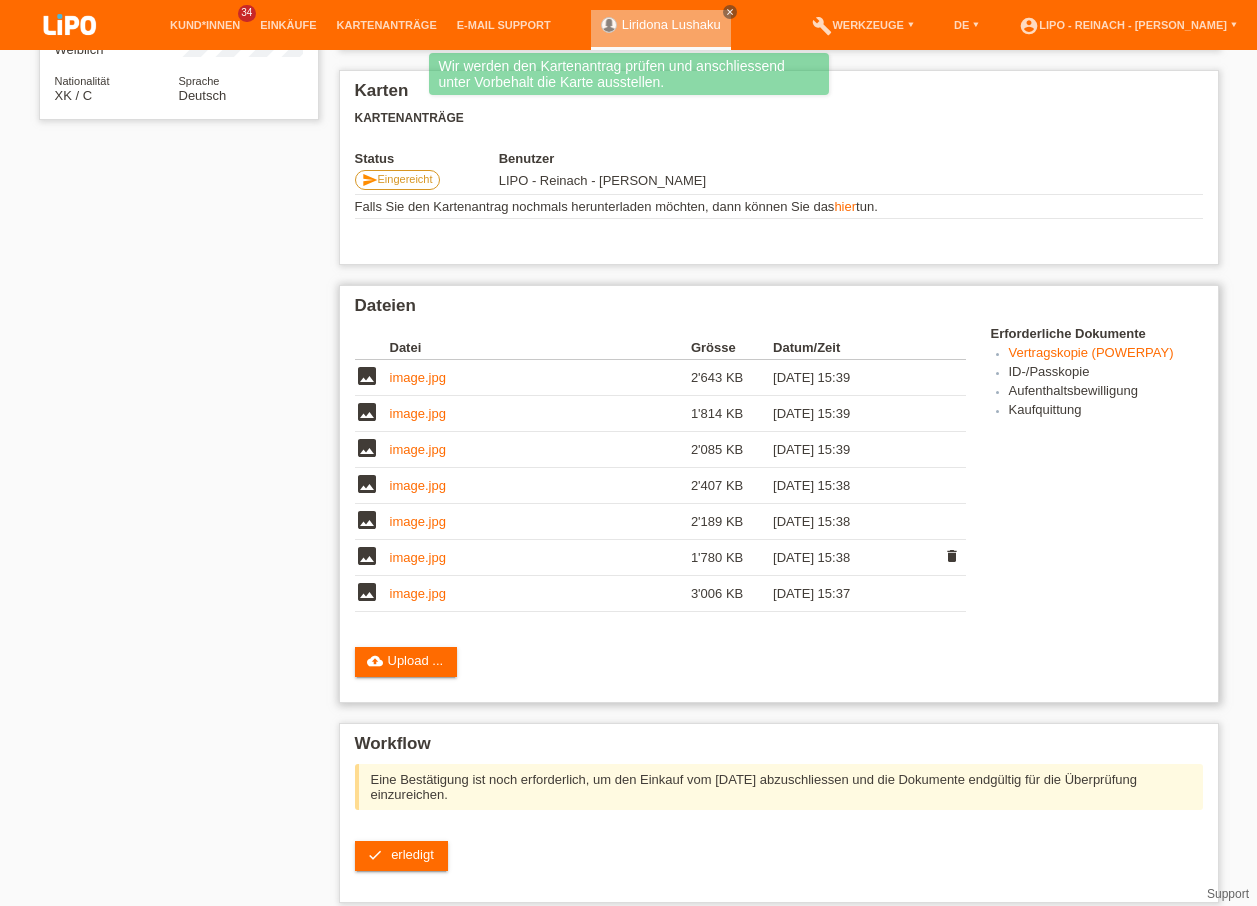 scroll, scrollTop: 484, scrollLeft: 0, axis: vertical 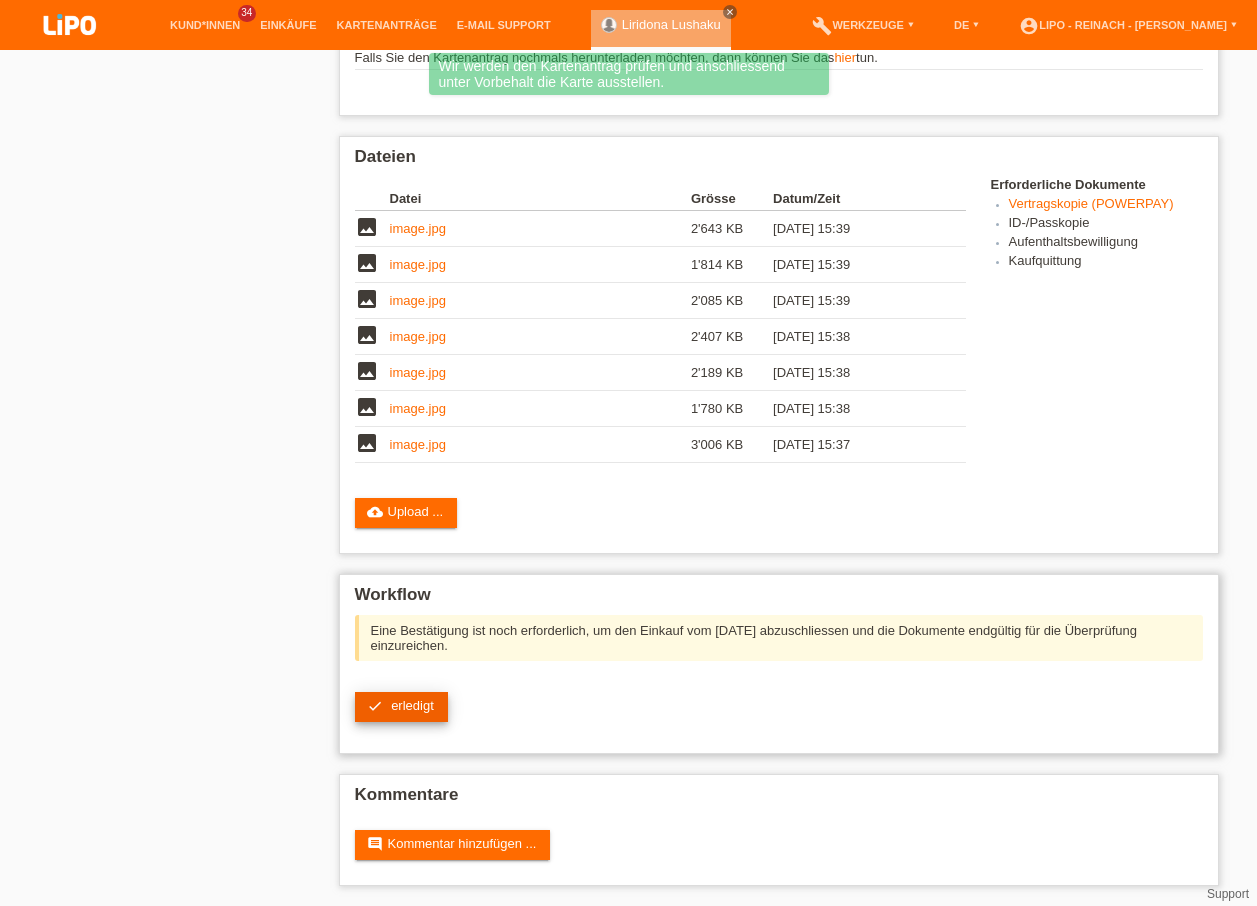 click on "check" at bounding box center (375, 706) 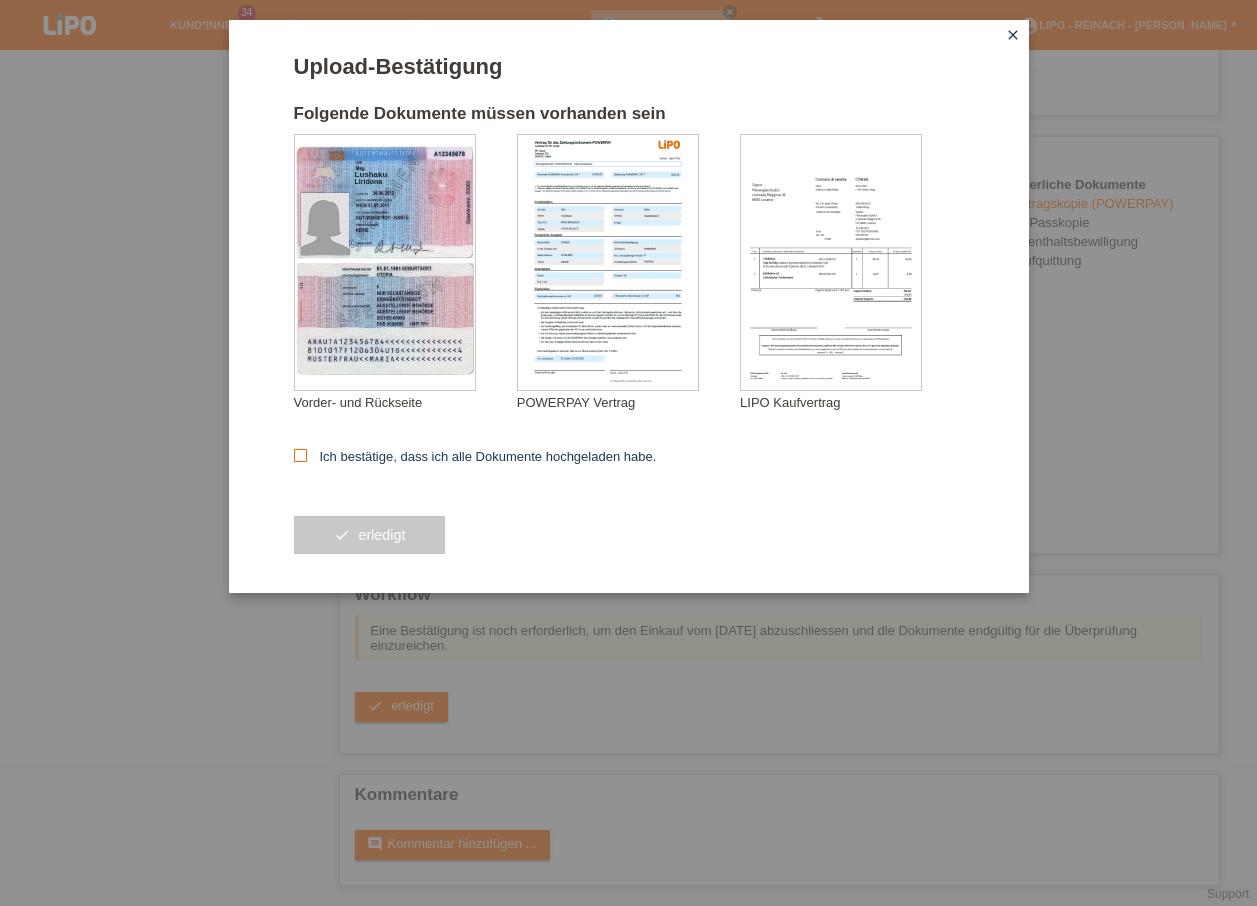 click at bounding box center [300, 455] 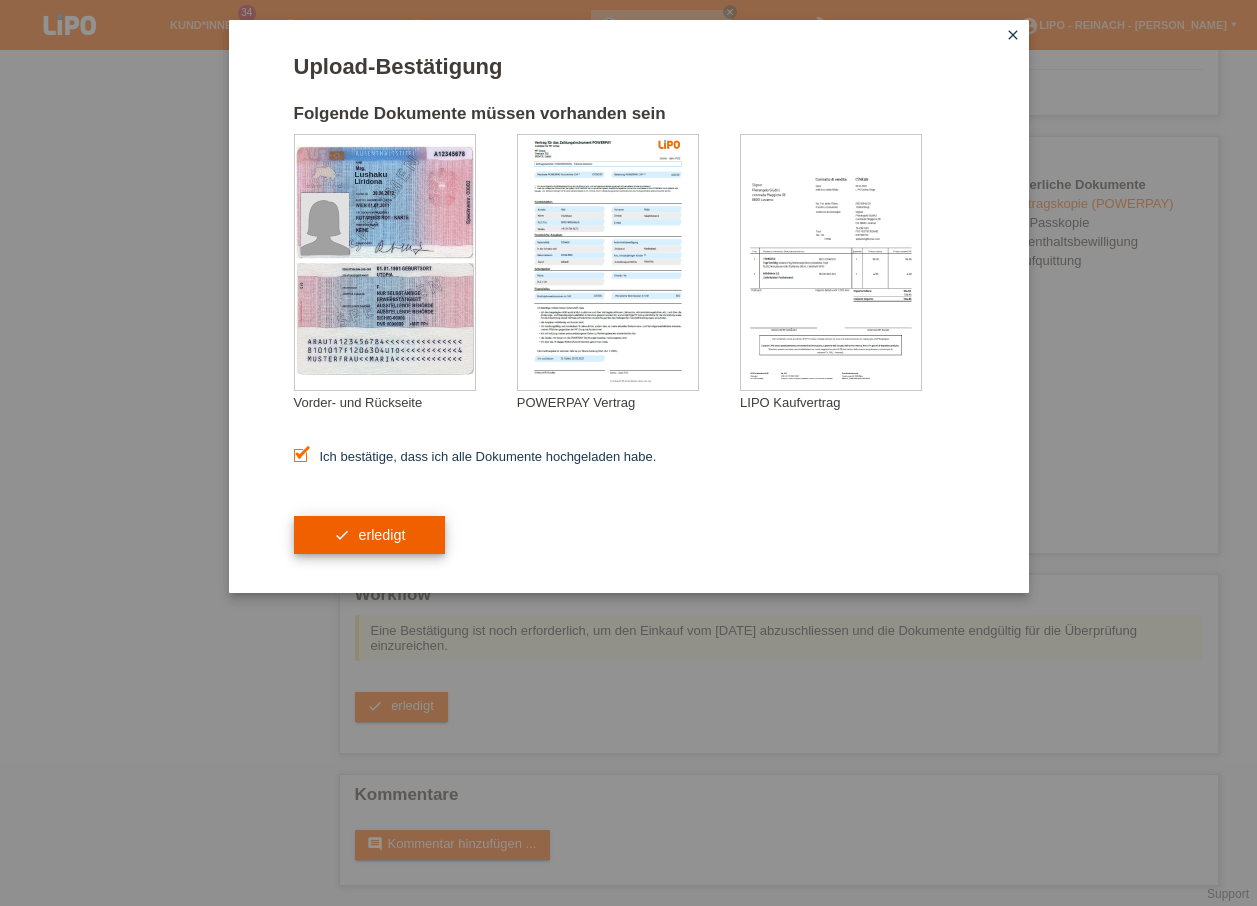 click on "erledigt" at bounding box center (381, 535) 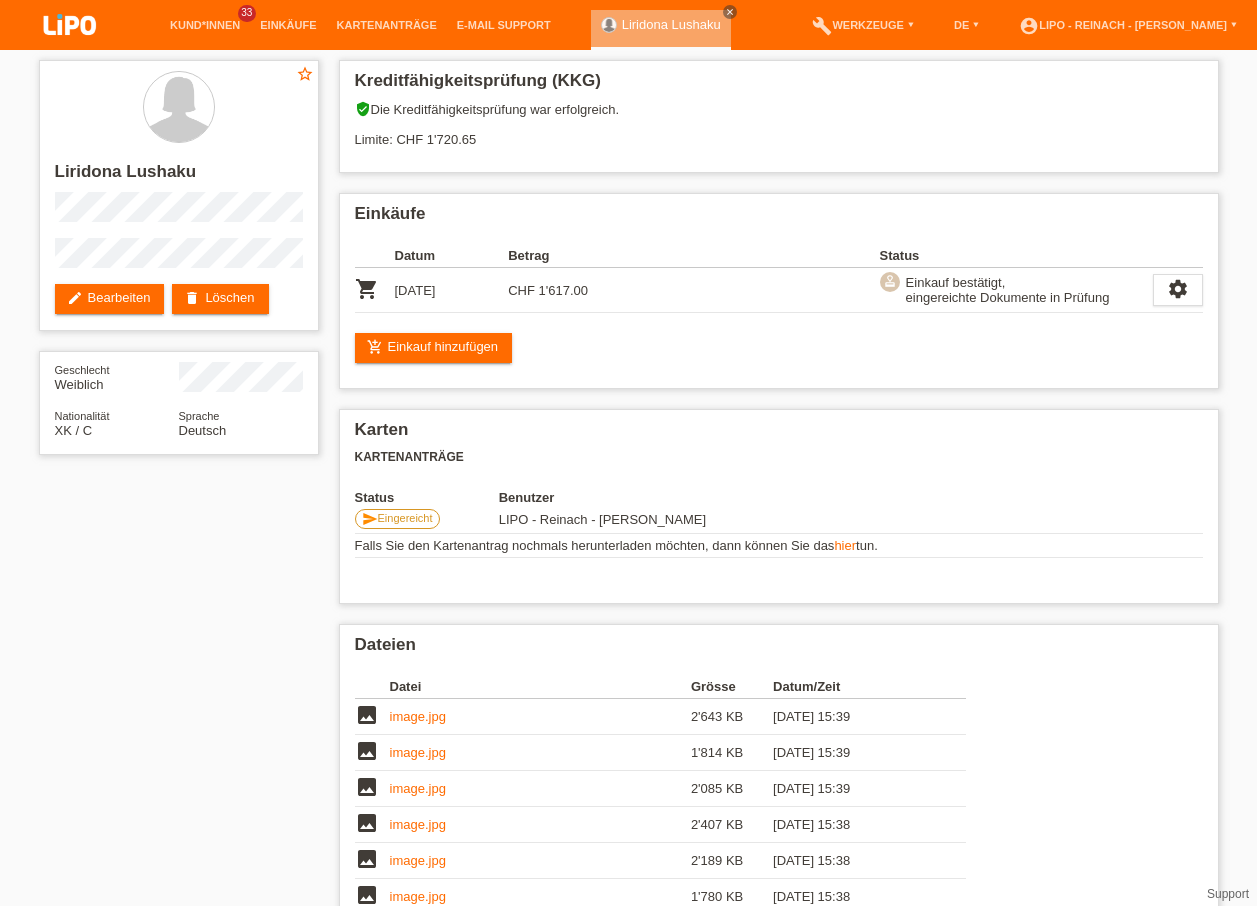 scroll, scrollTop: 0, scrollLeft: 0, axis: both 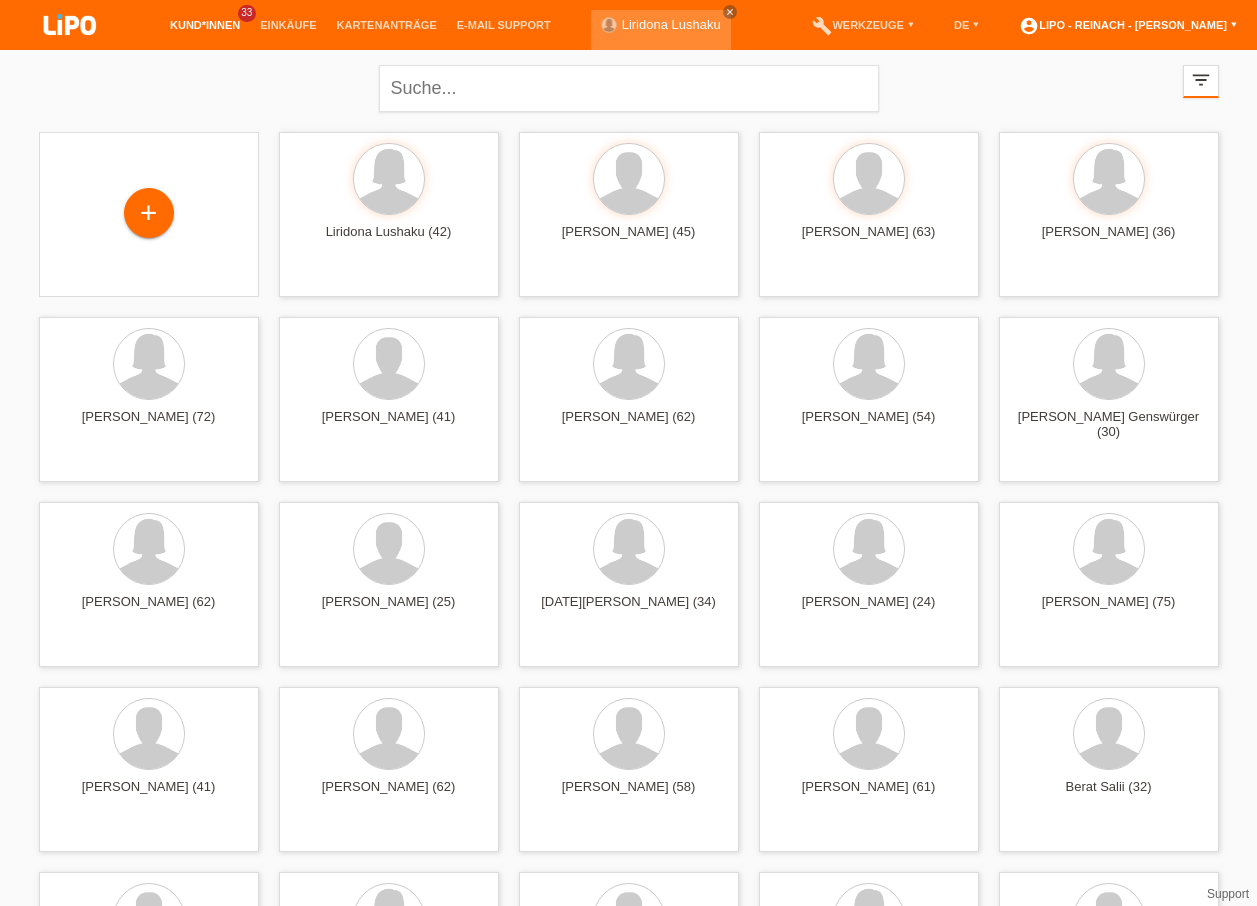 click on "account_circle  LIPO - Reinach - Thomas Bauer  ▾" at bounding box center [1128, 25] 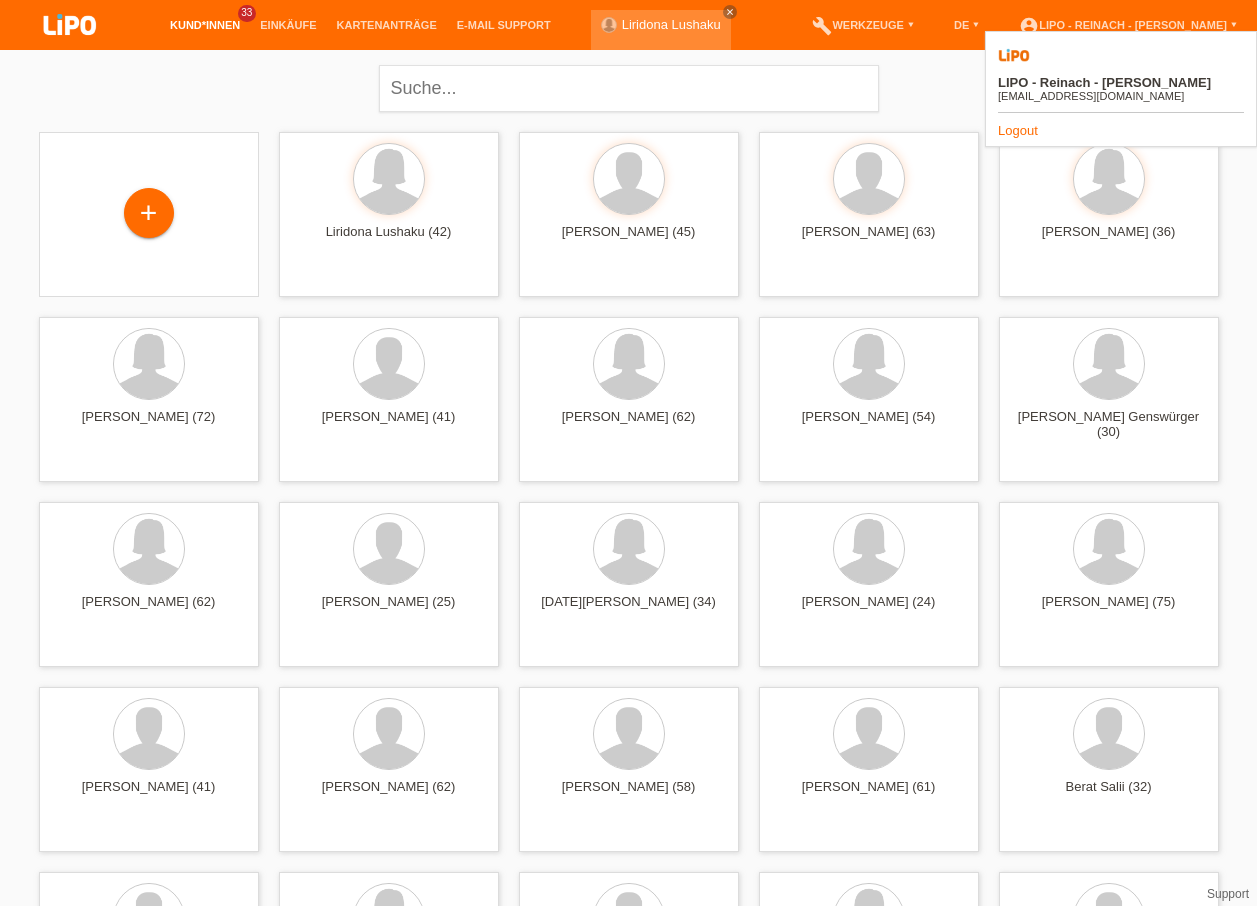 click on "Logout" at bounding box center [1018, 130] 